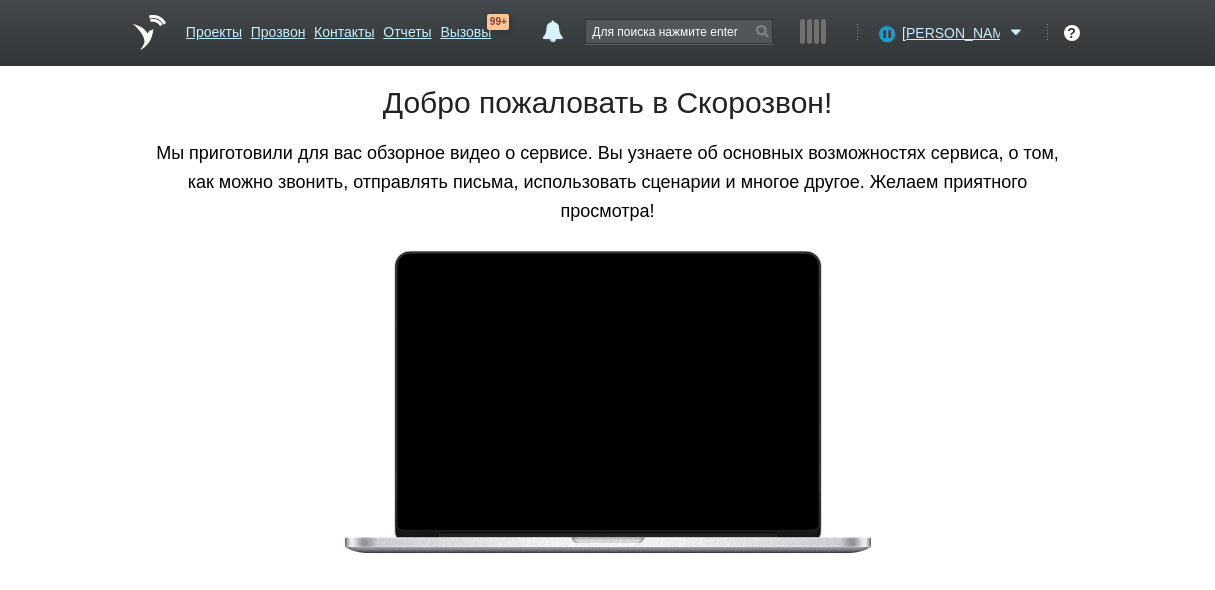 scroll, scrollTop: 0, scrollLeft: 0, axis: both 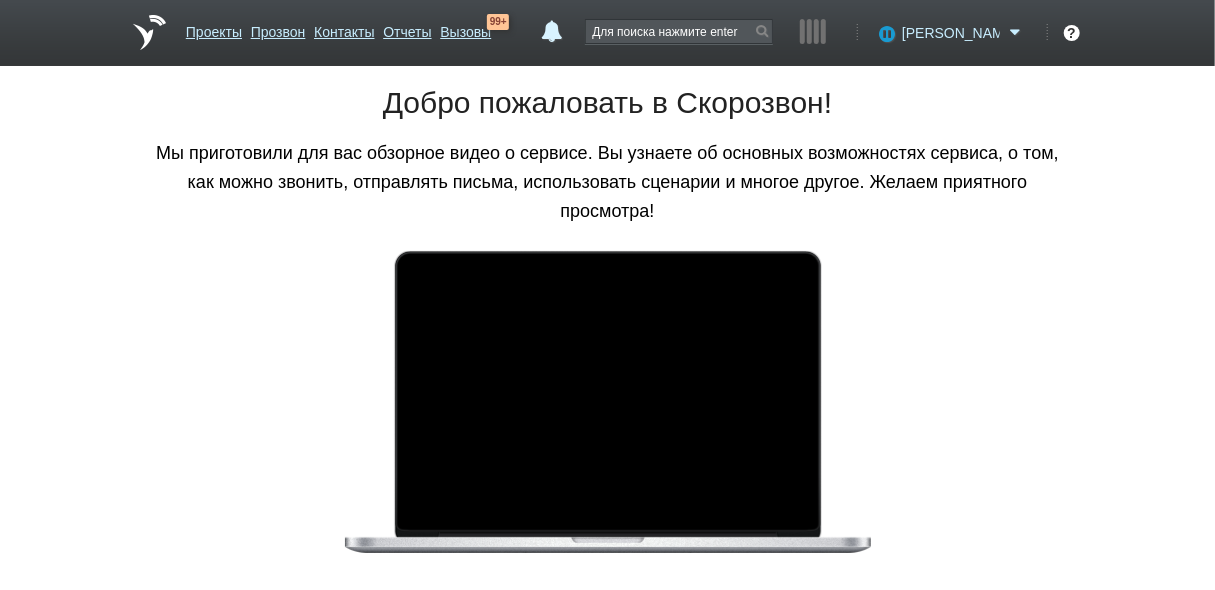 click on "[PERSON_NAME]" at bounding box center [951, 33] 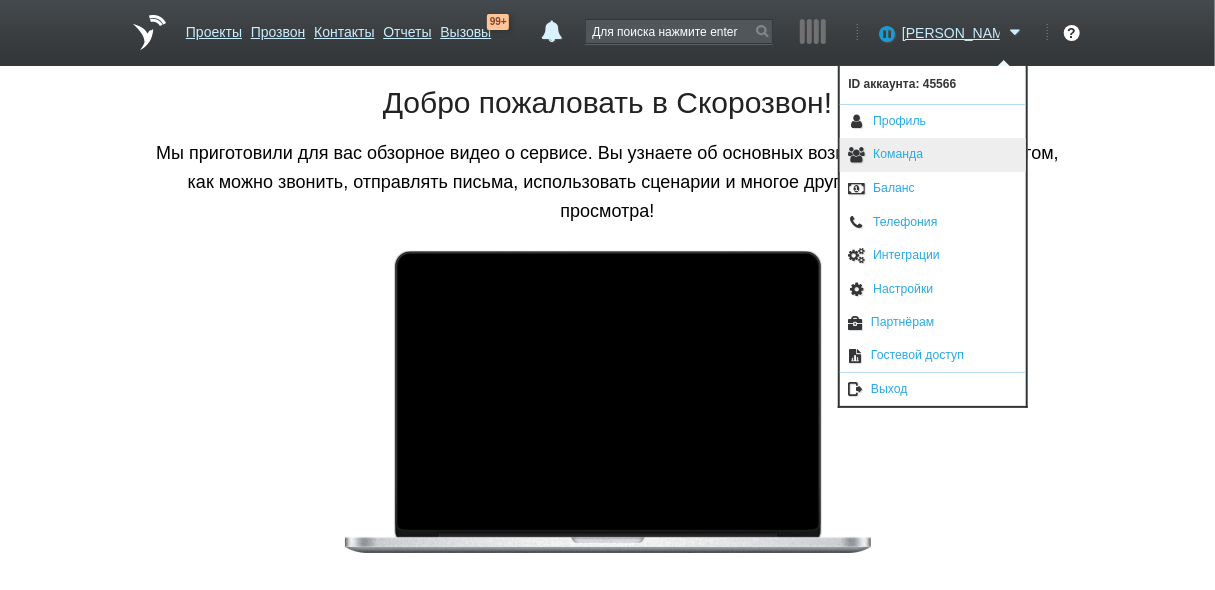 click on "Команда" at bounding box center (933, 155) 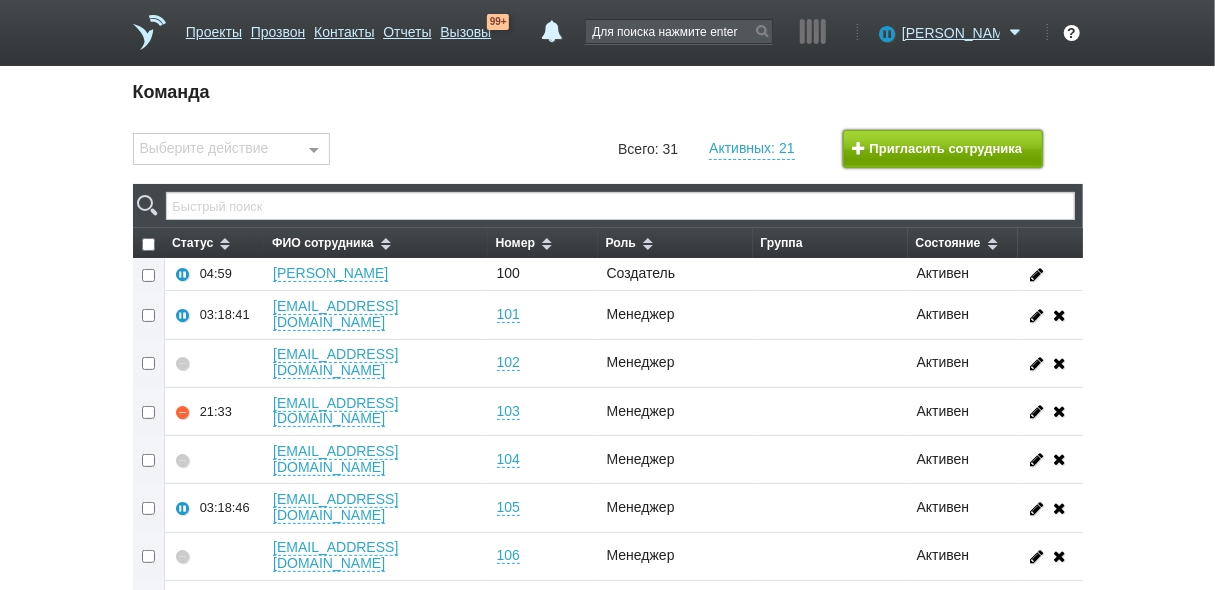 click on "Пригласить сотрудника" at bounding box center [943, 149] 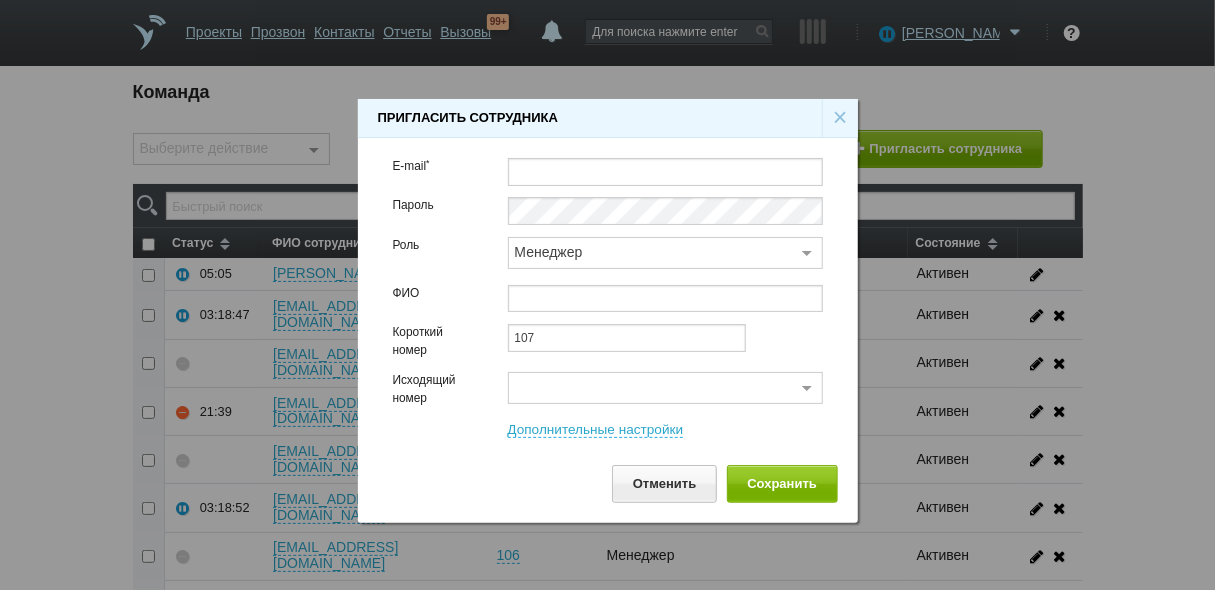 click on "×" at bounding box center [840, 118] 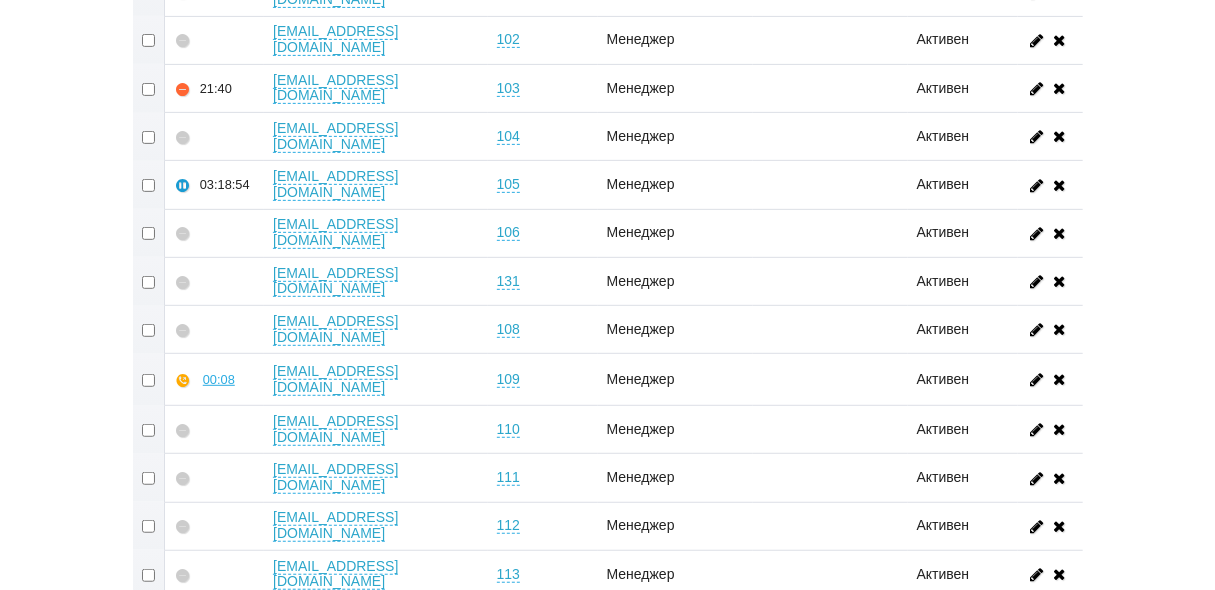 scroll, scrollTop: 320, scrollLeft: 0, axis: vertical 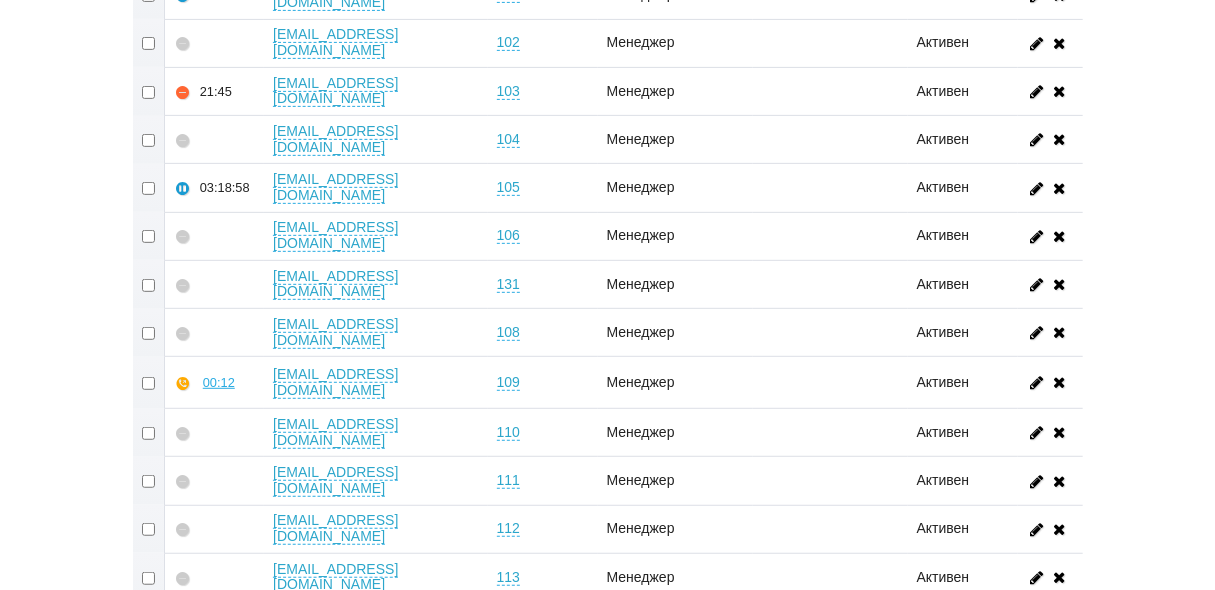 click at bounding box center [149, 333] 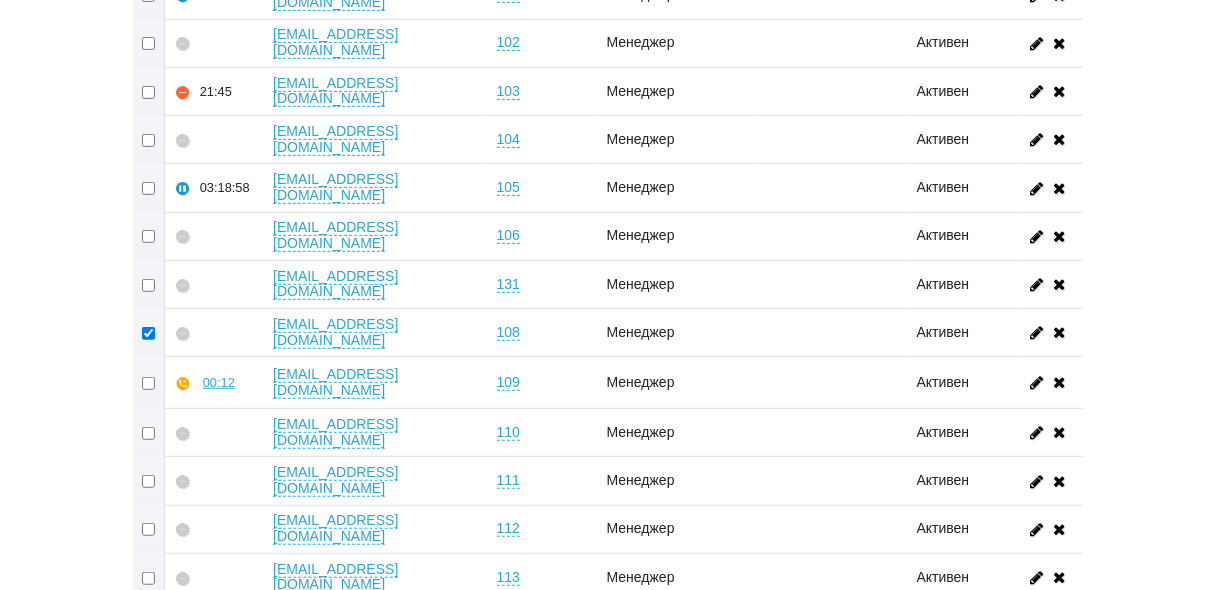 checkbox on "true" 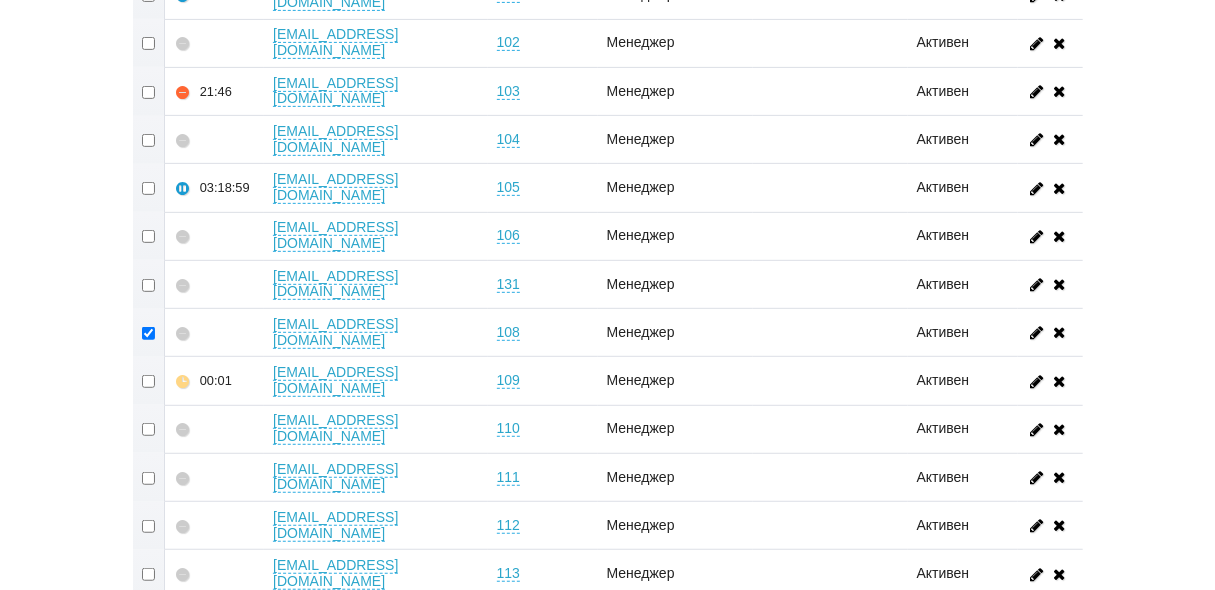 click at bounding box center (149, 284) 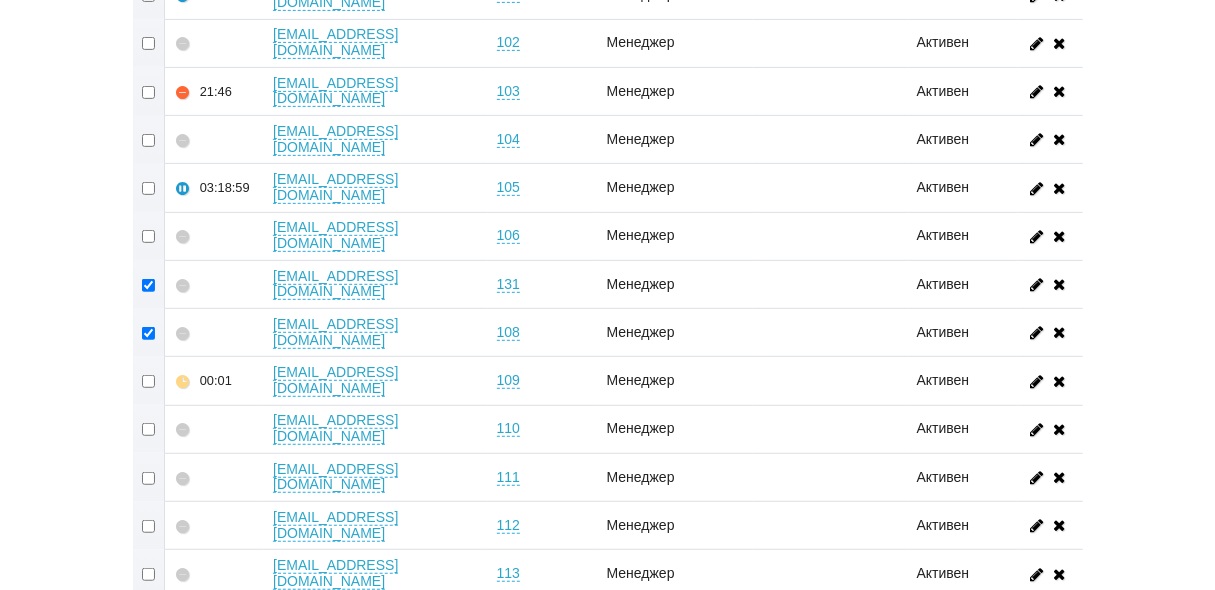 checkbox on "true" 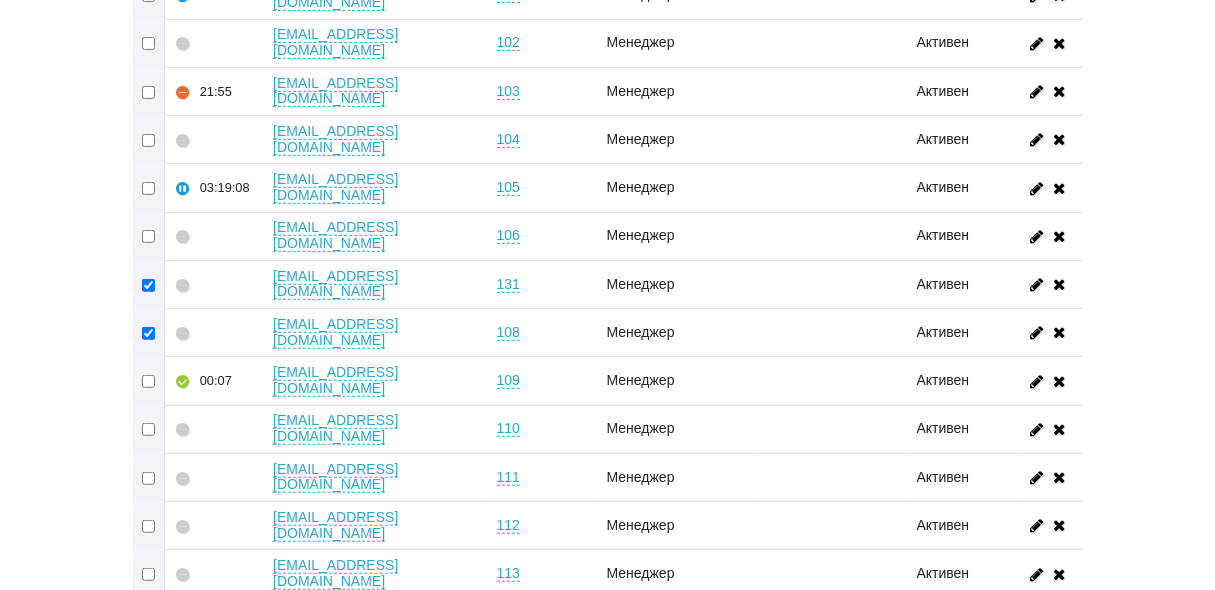 scroll, scrollTop: 160, scrollLeft: 0, axis: vertical 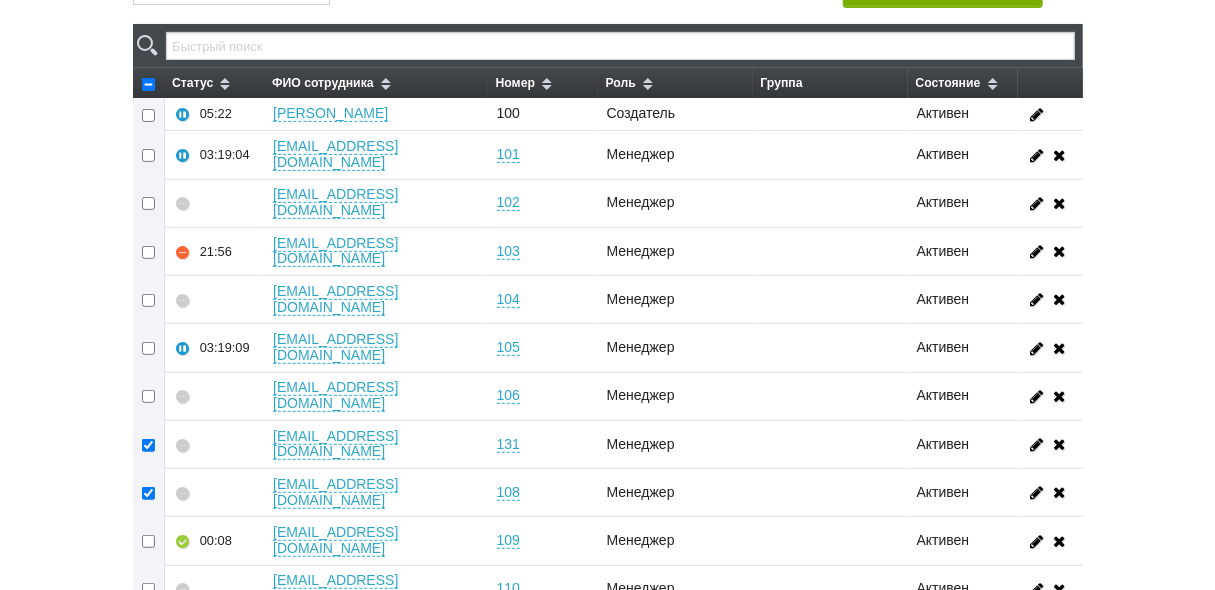 click at bounding box center (149, 155) 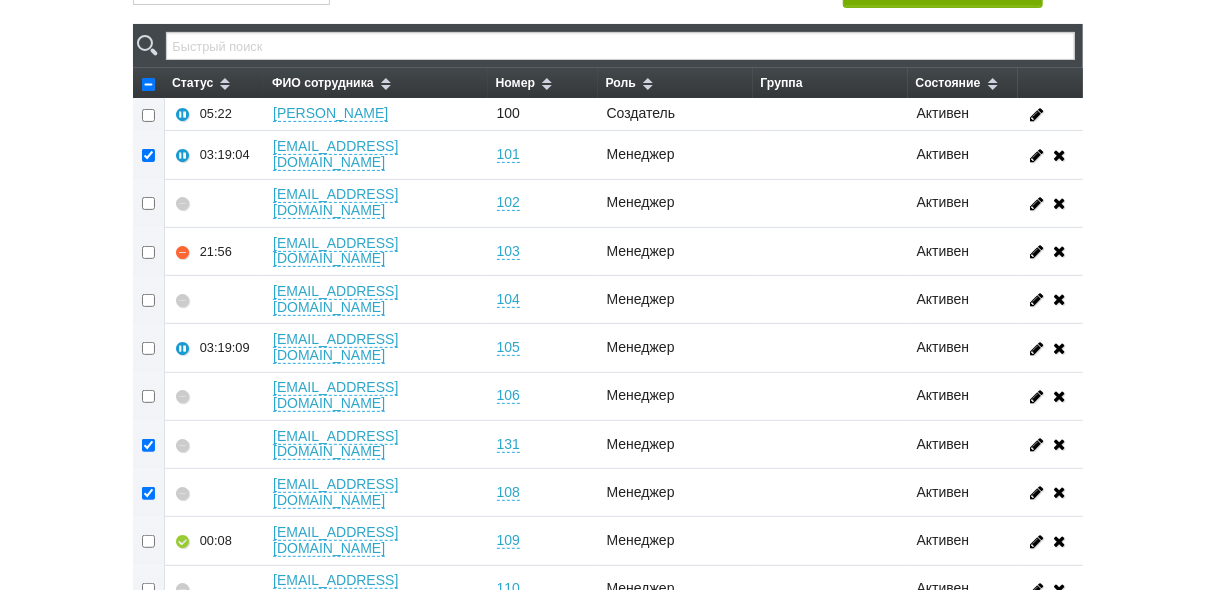 checkbox on "true" 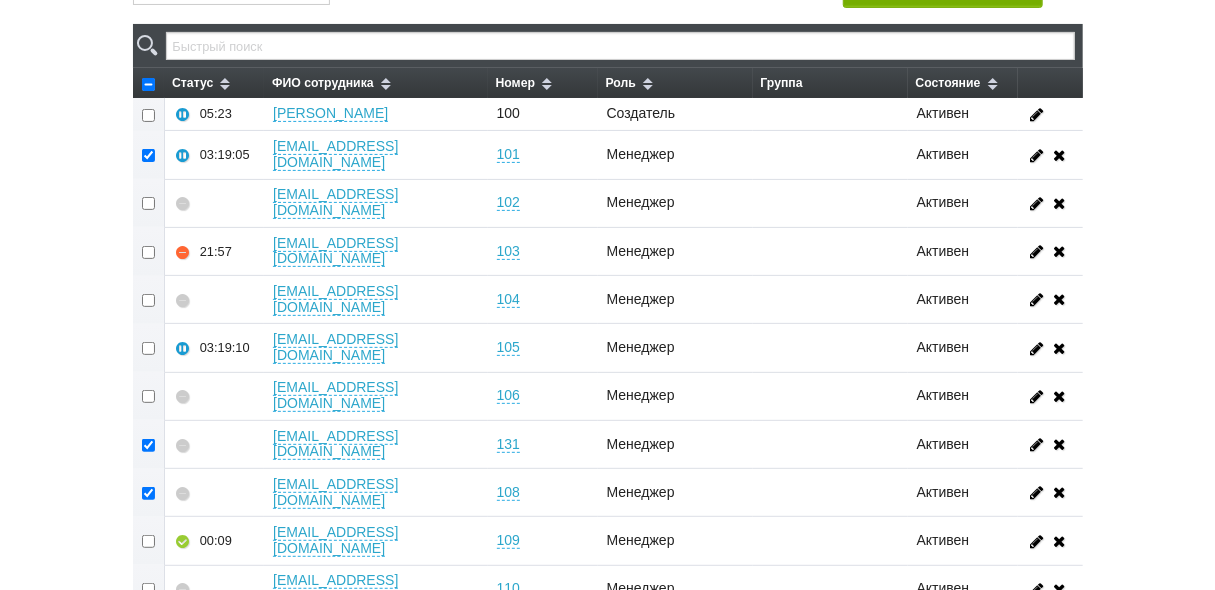 click at bounding box center [149, 203] 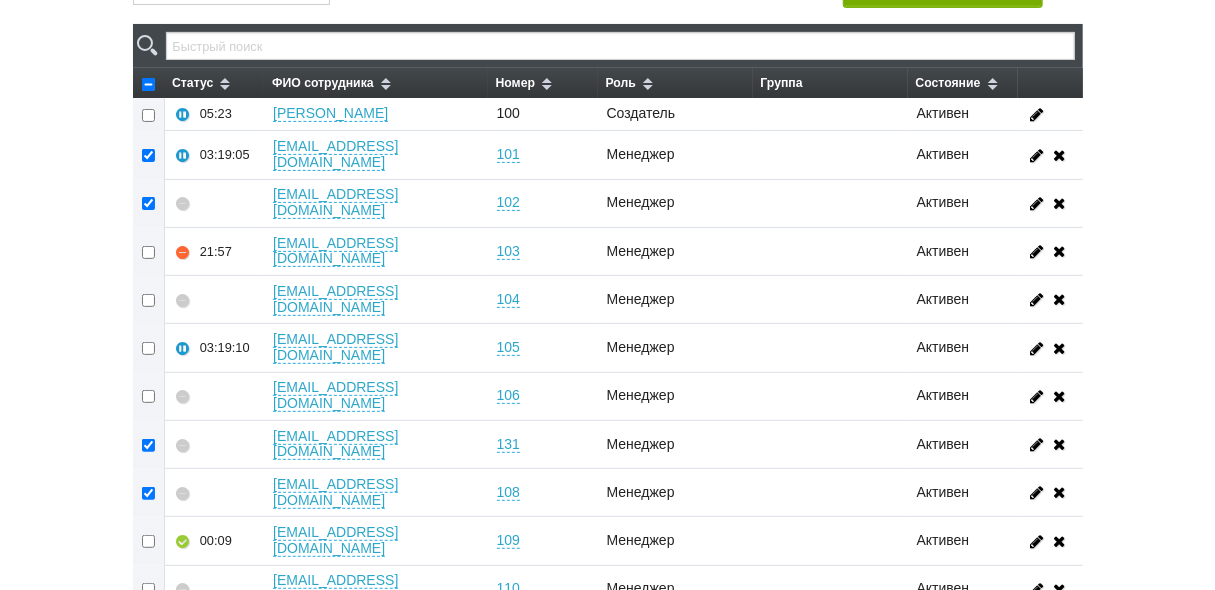 checkbox on "true" 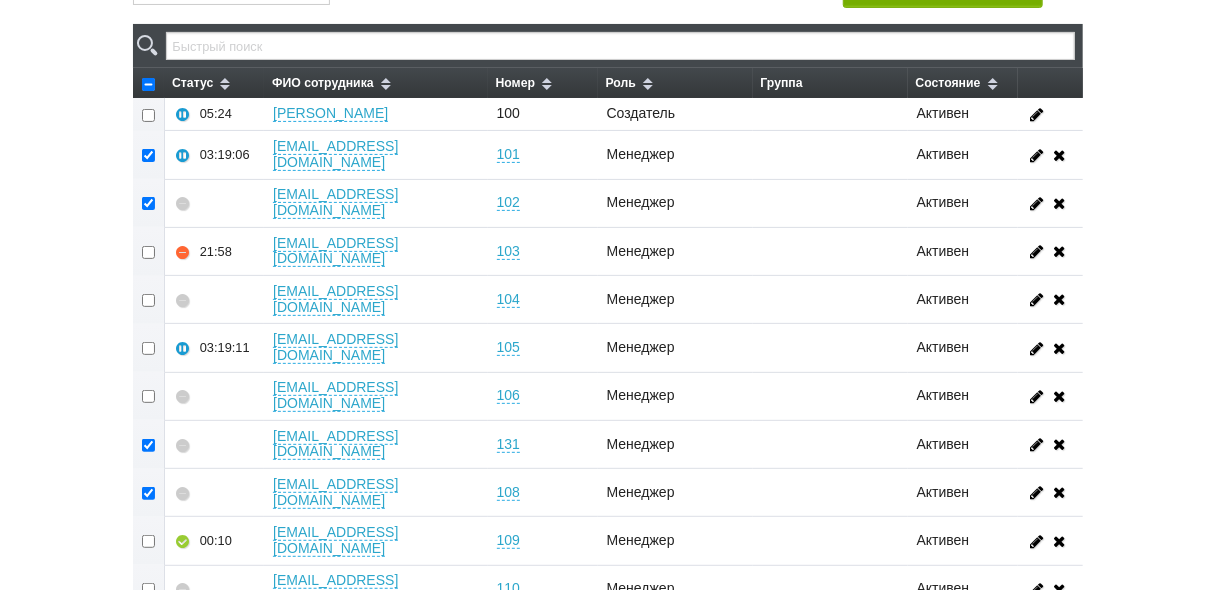 click at bounding box center (149, 251) 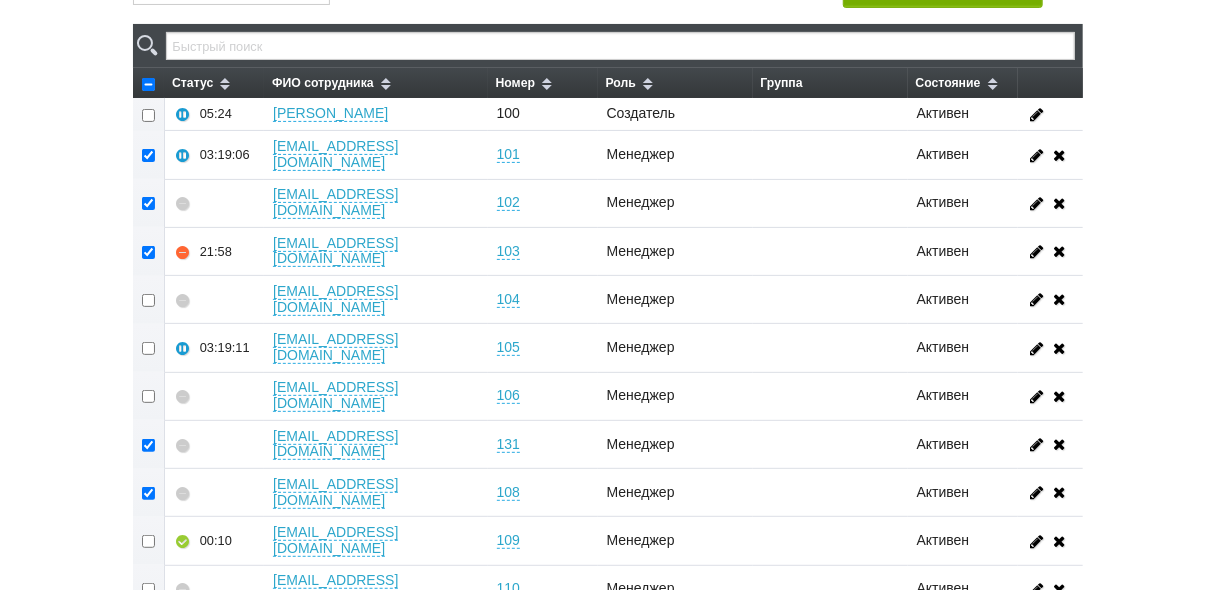 checkbox on "true" 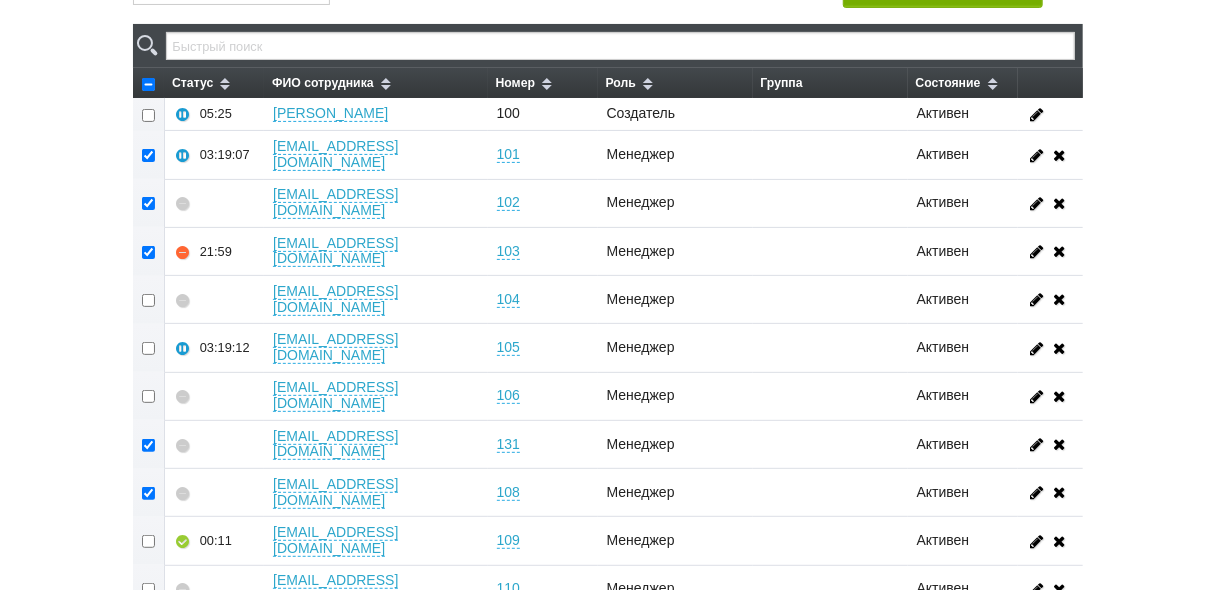 drag, startPoint x: 149, startPoint y: 261, endPoint x: 156, endPoint y: 280, distance: 20.248457 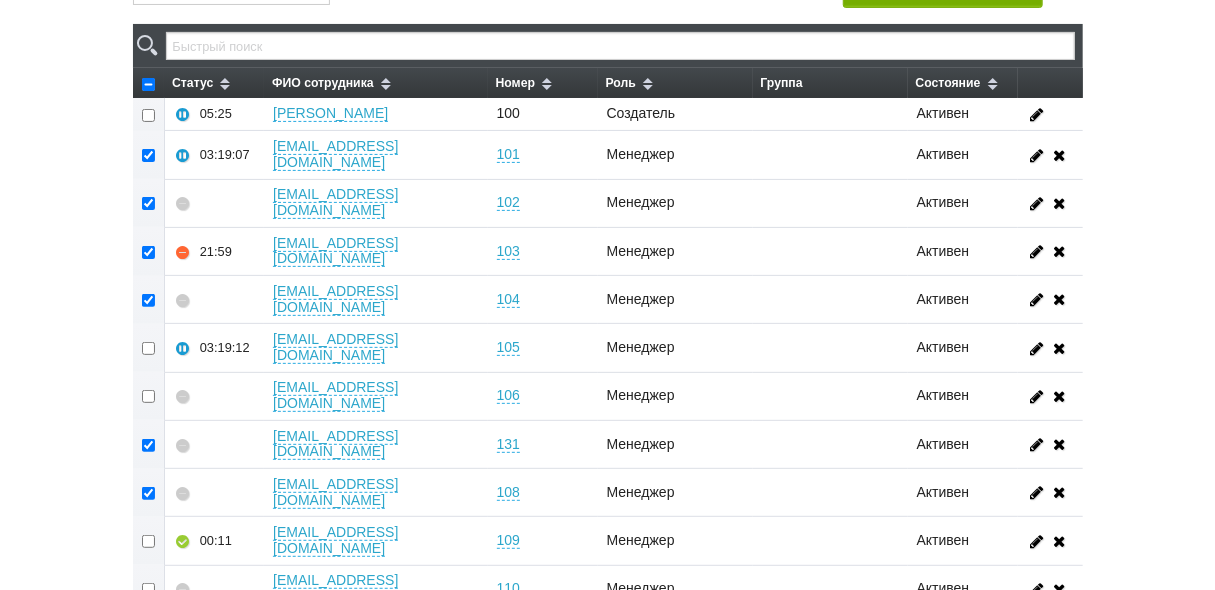 checkbox on "true" 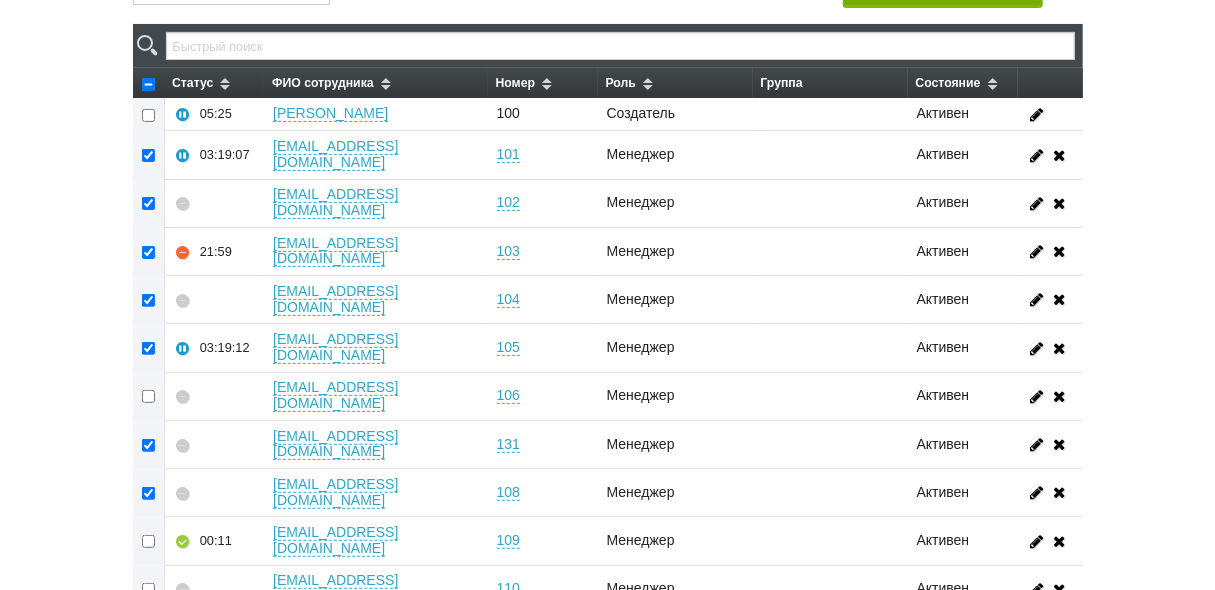checkbox on "true" 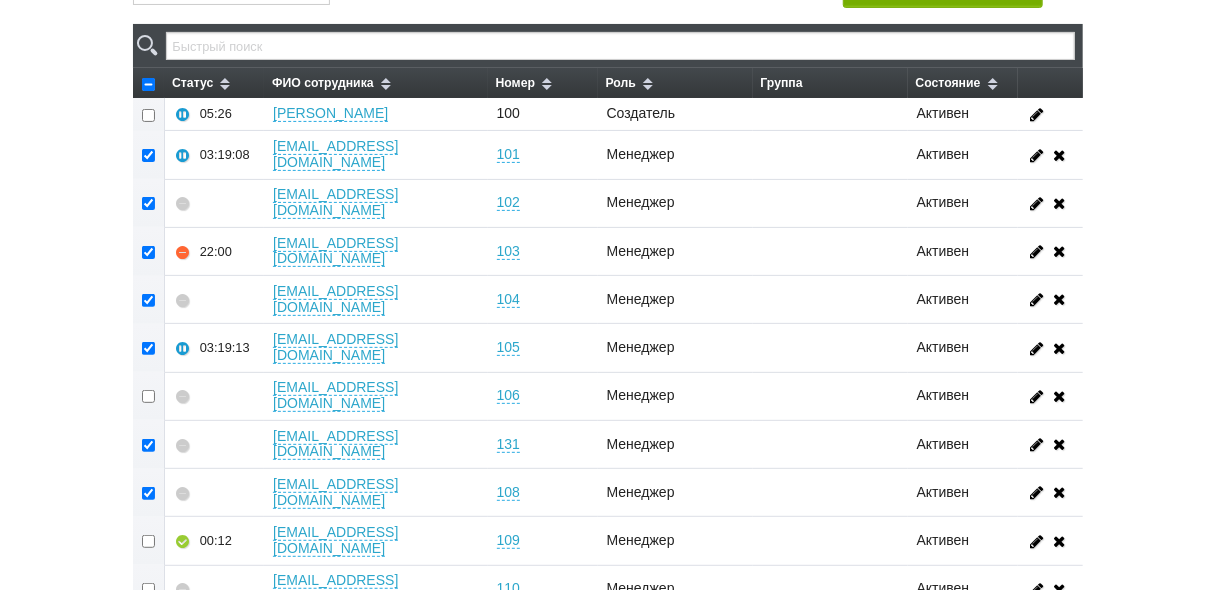 click at bounding box center (149, 396) 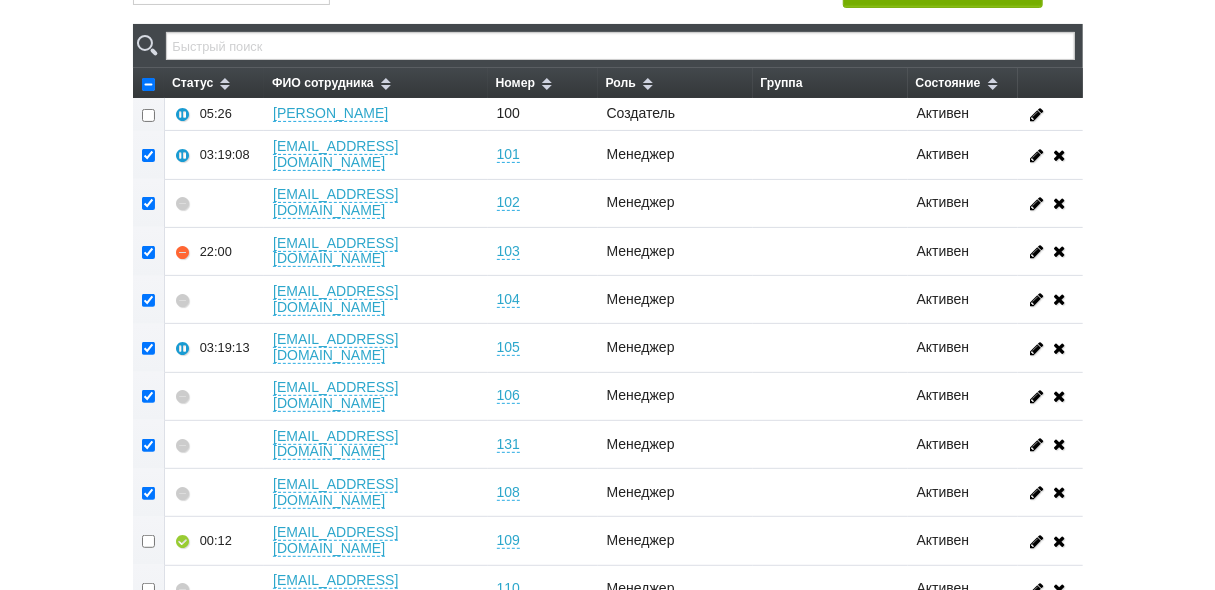 checkbox on "true" 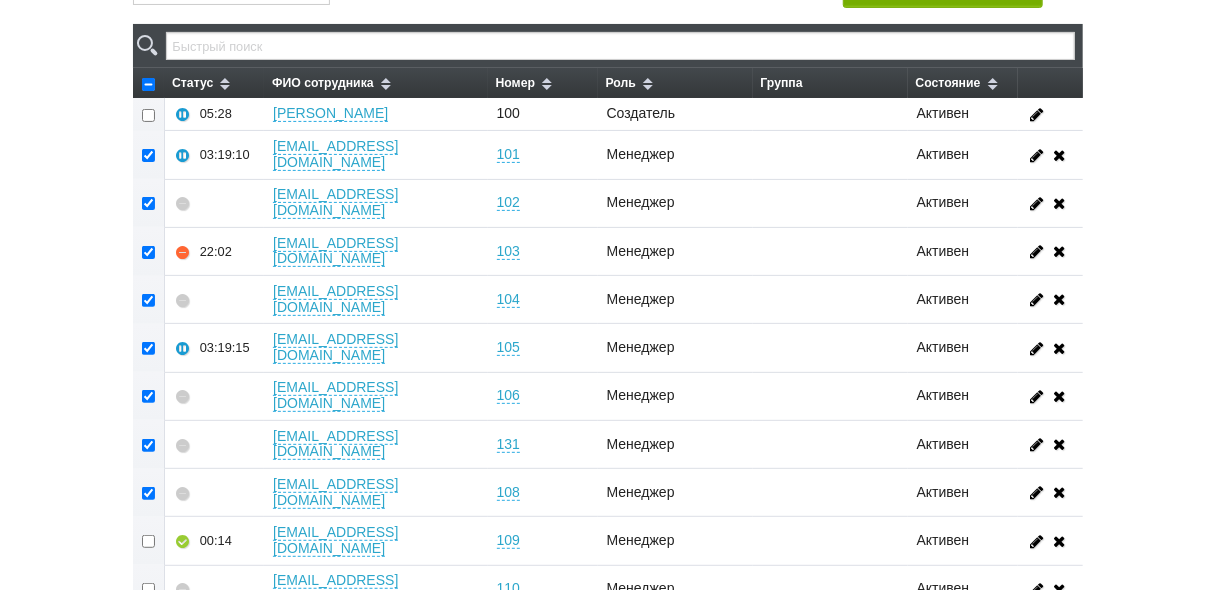 click at bounding box center (149, 589) 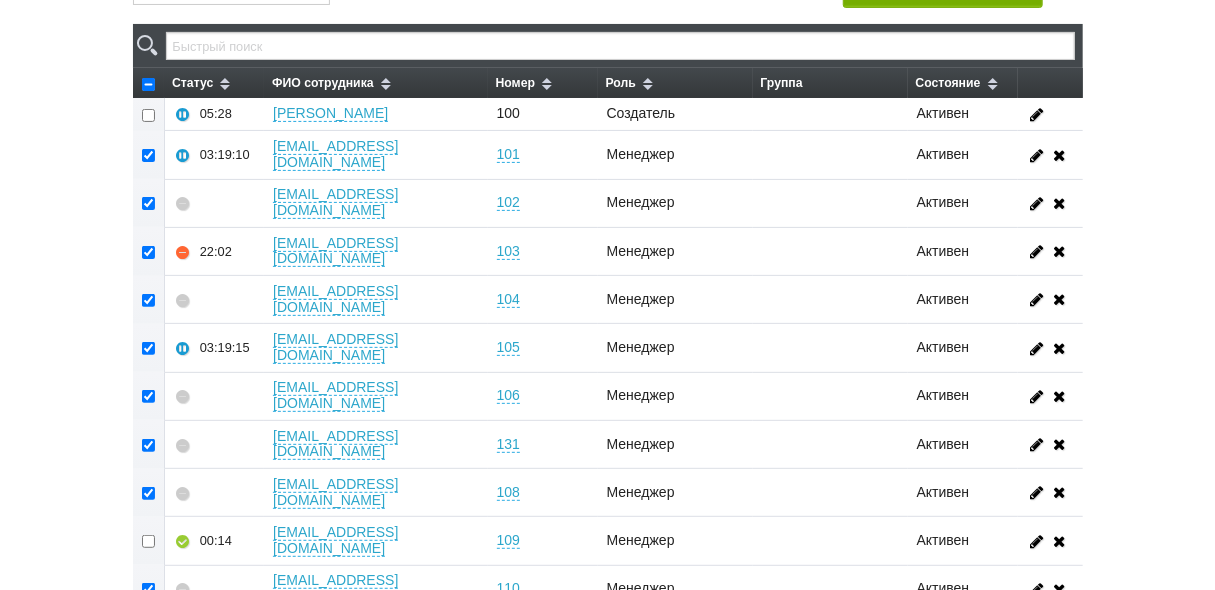 checkbox on "true" 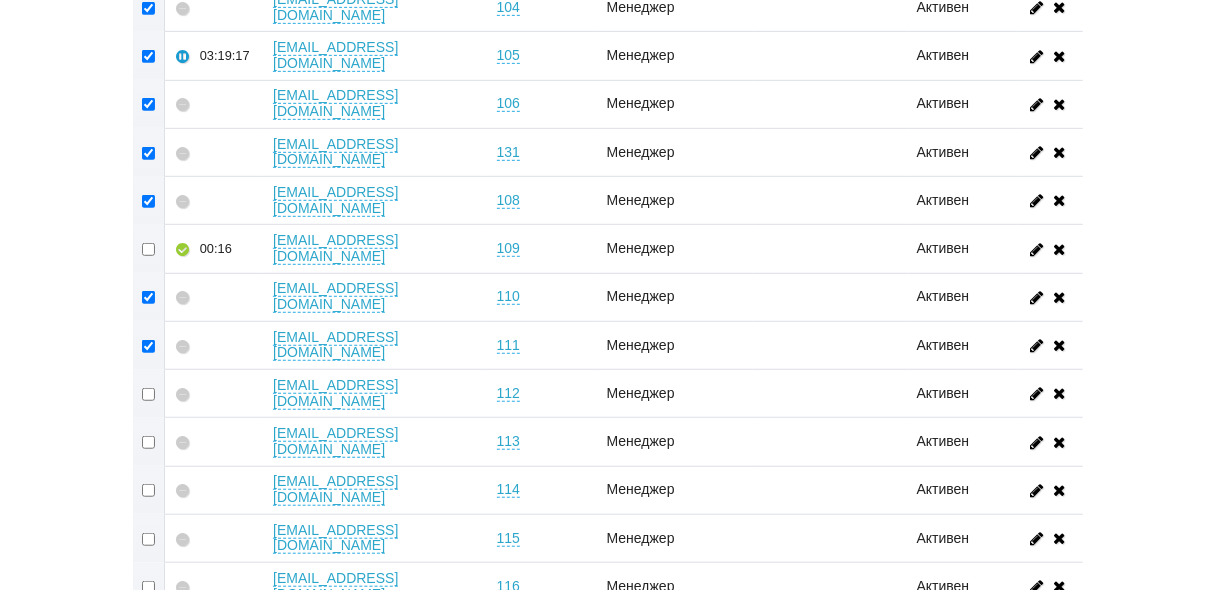 scroll, scrollTop: 480, scrollLeft: 0, axis: vertical 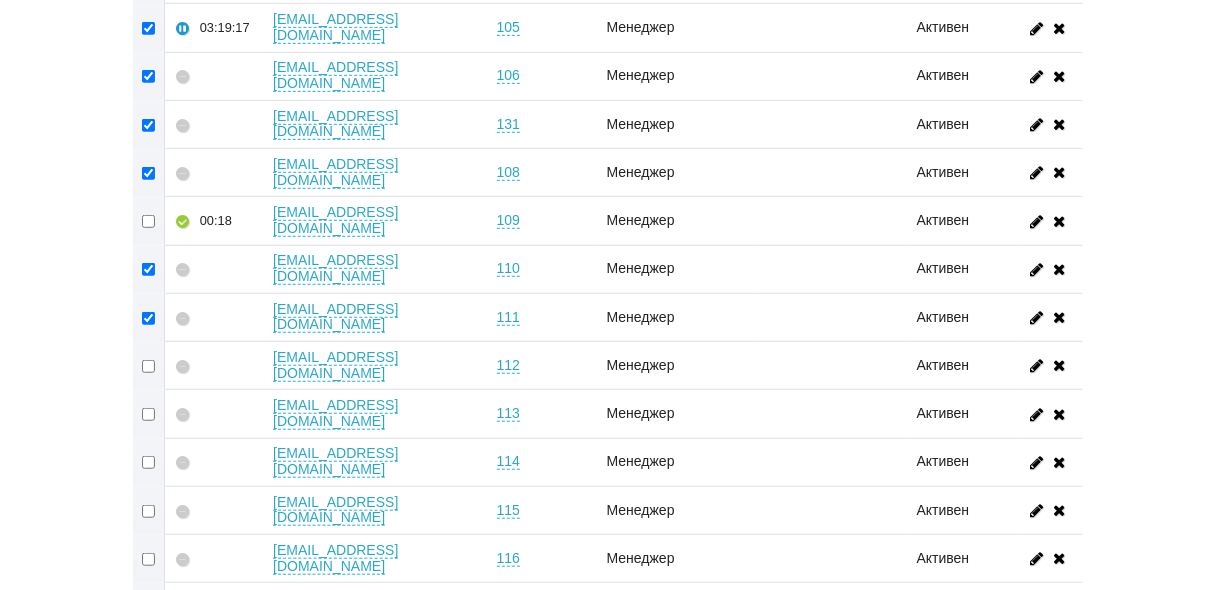 click at bounding box center (149, 752) 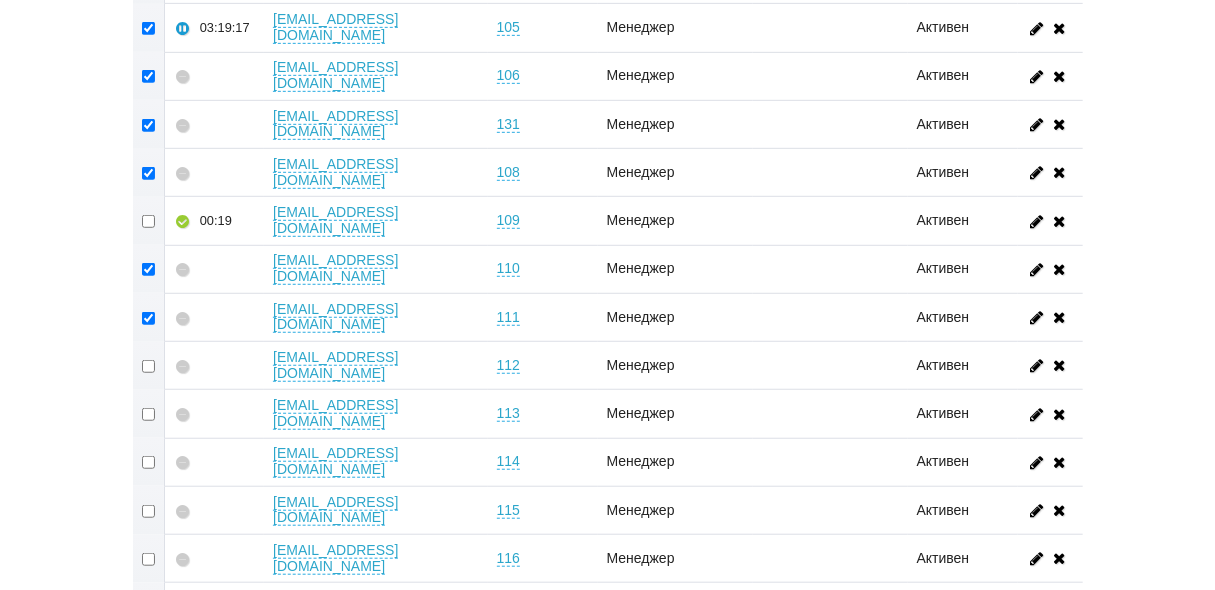 click at bounding box center (149, 703) 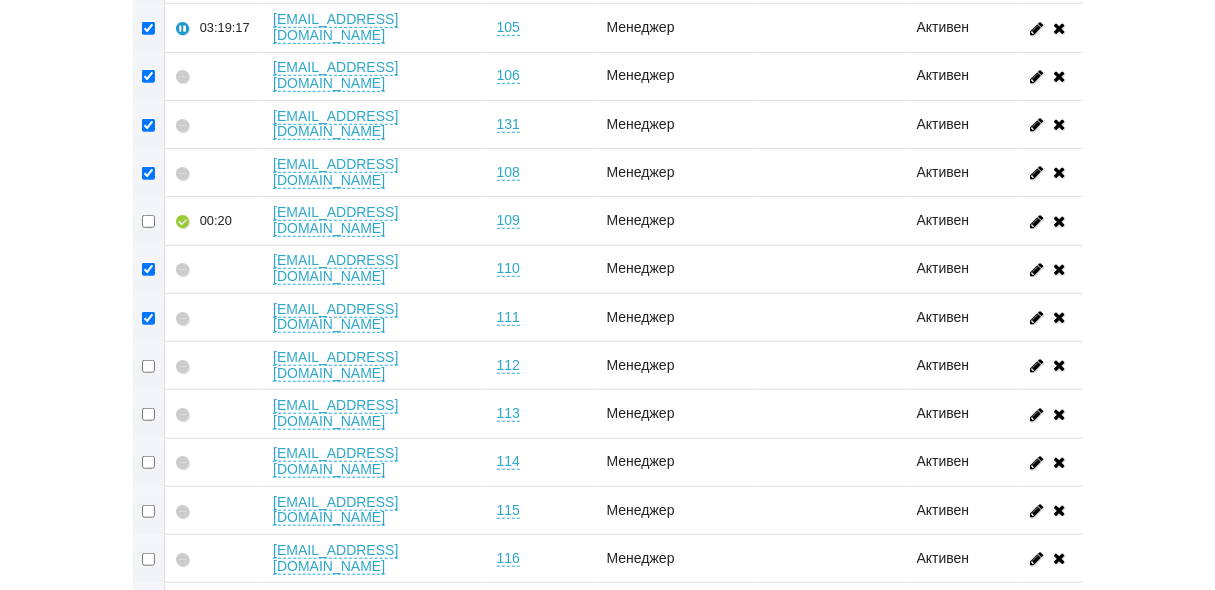 click at bounding box center [149, 607] 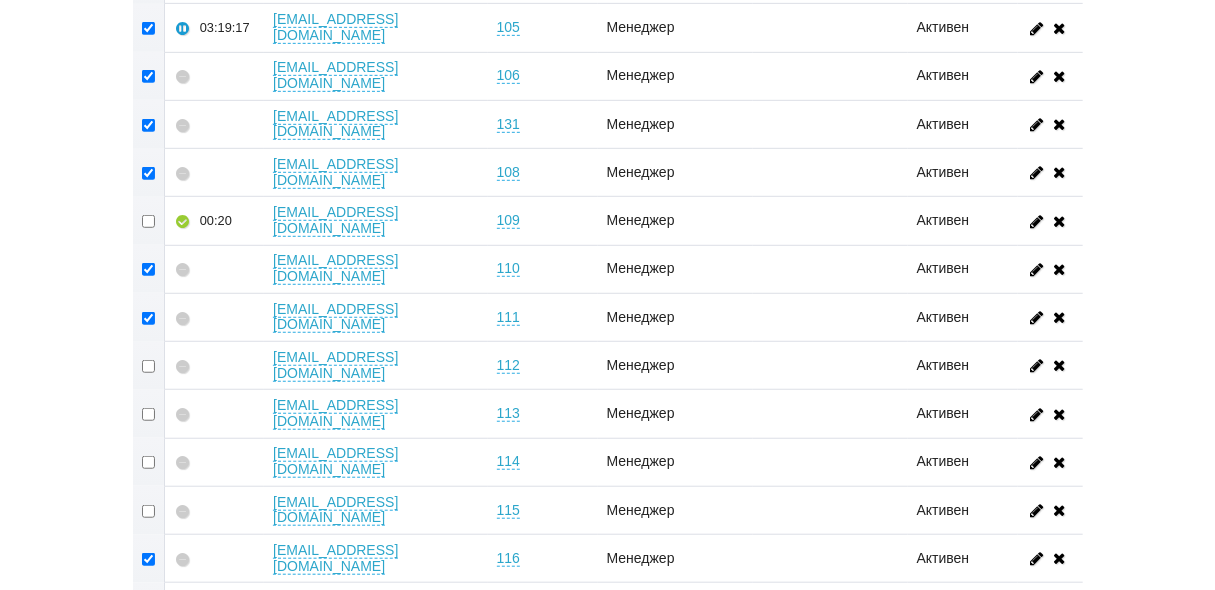 checkbox on "true" 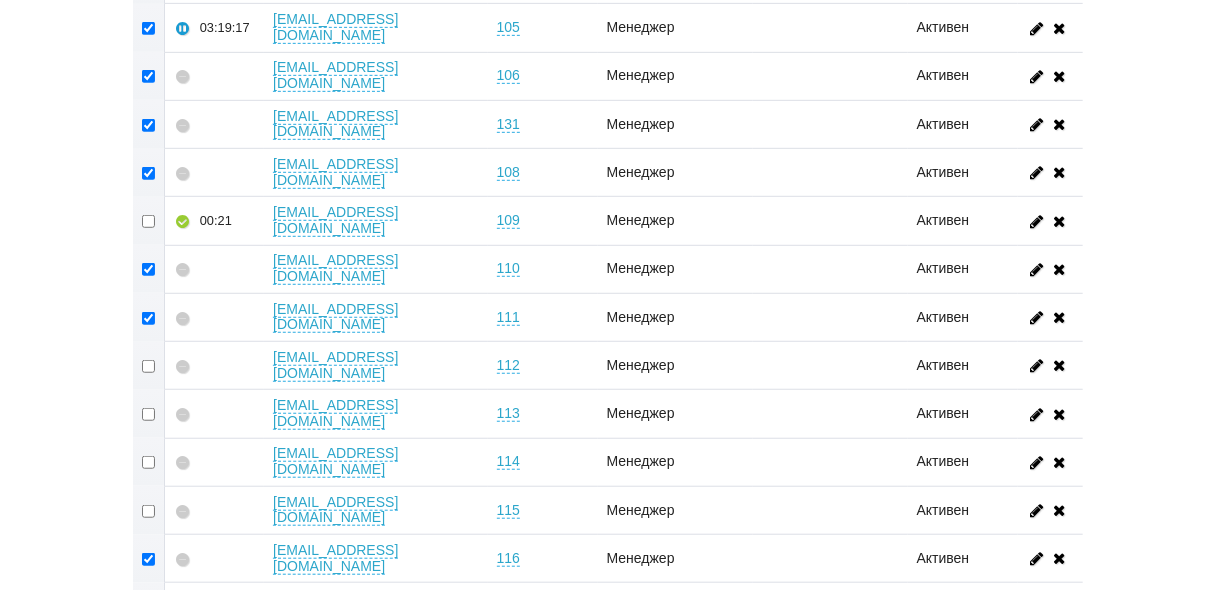 click at bounding box center [149, 510] 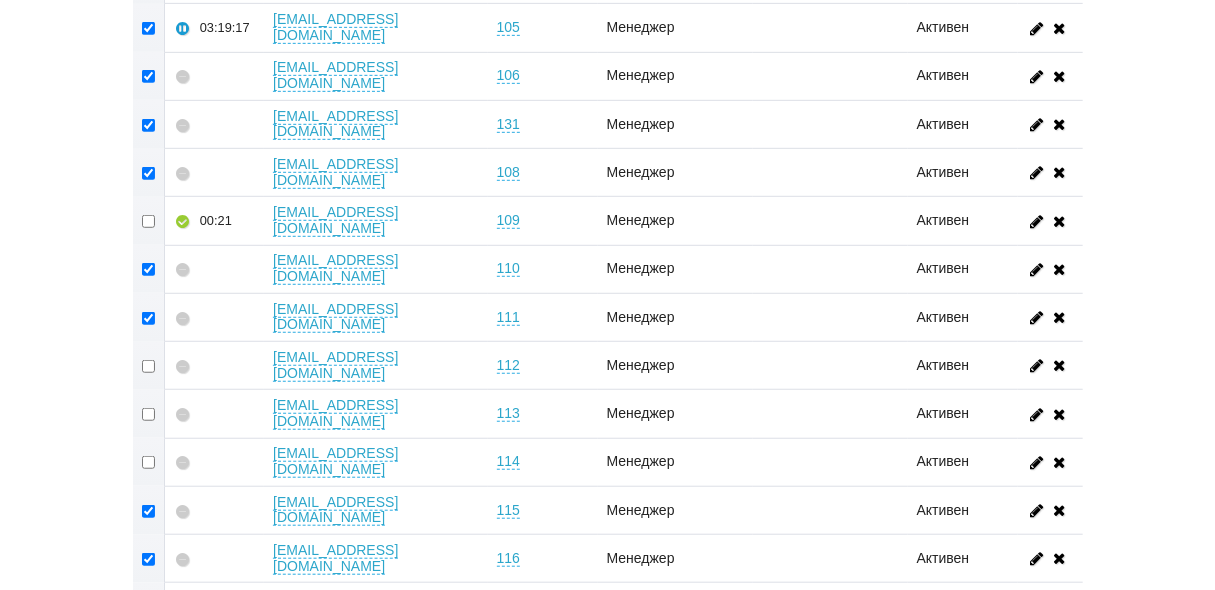 checkbox on "true" 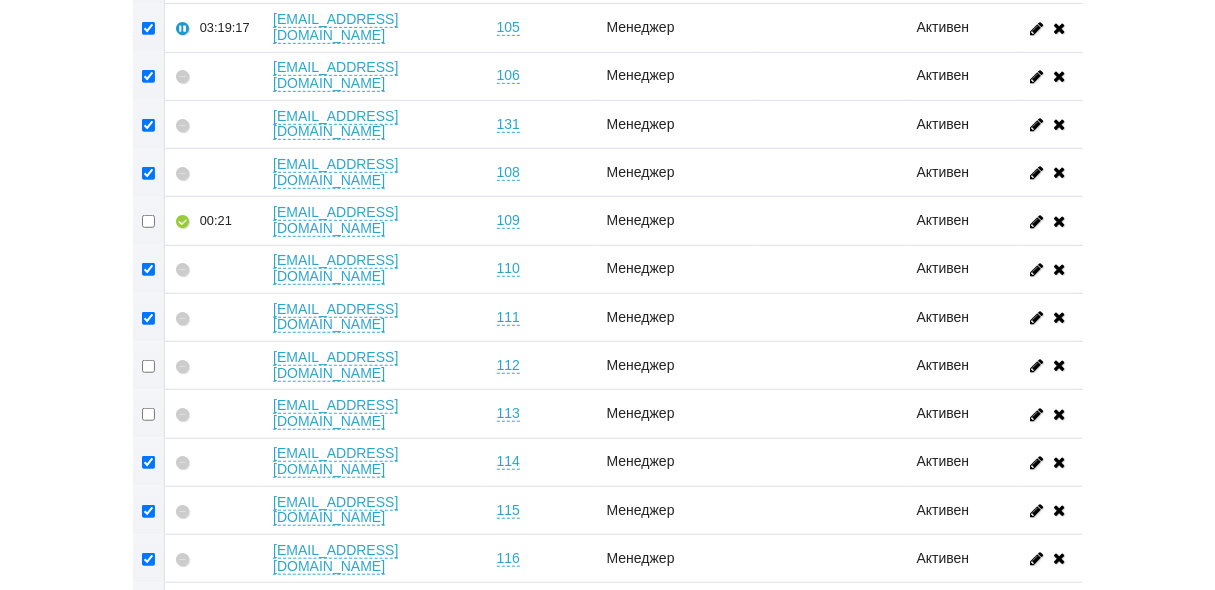 checkbox on "true" 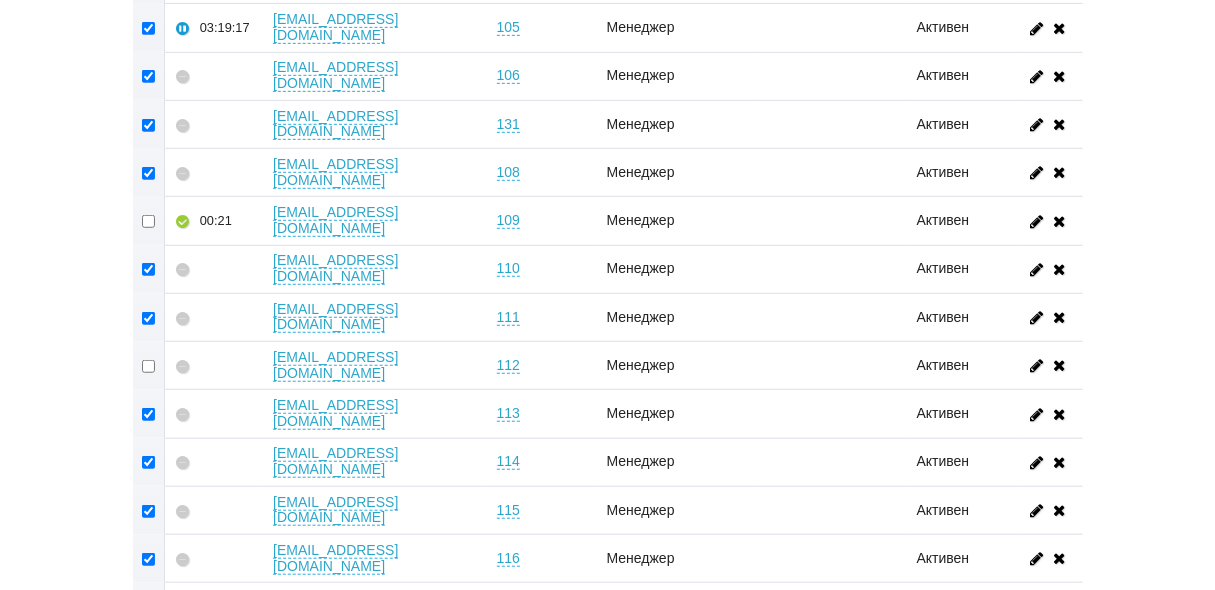 checkbox on "true" 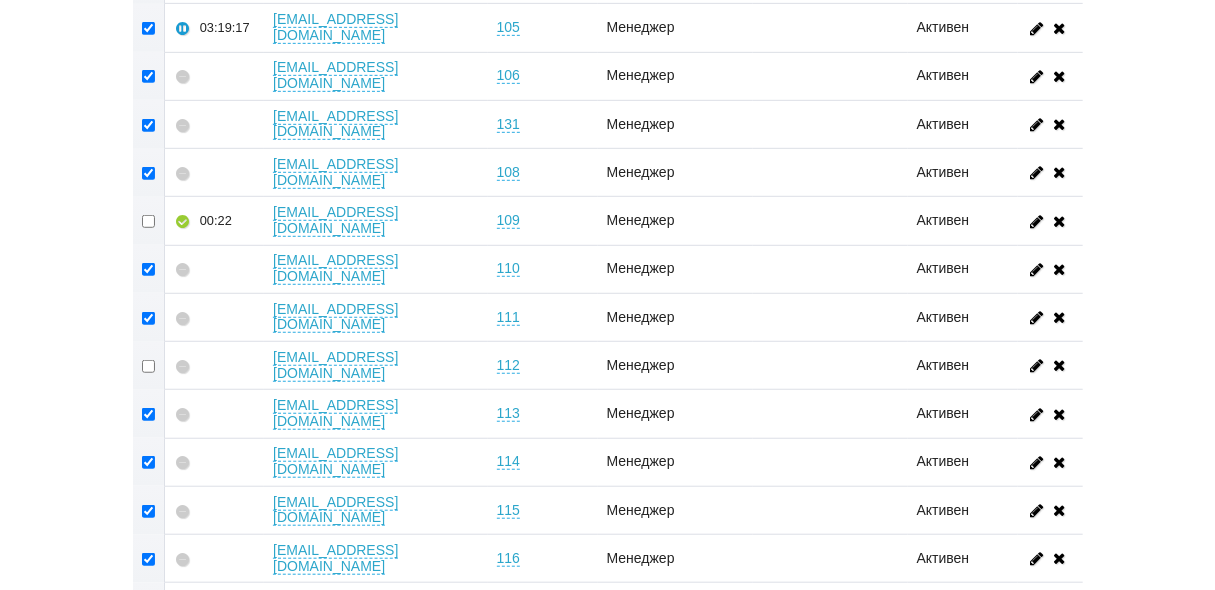 click at bounding box center [149, 366] 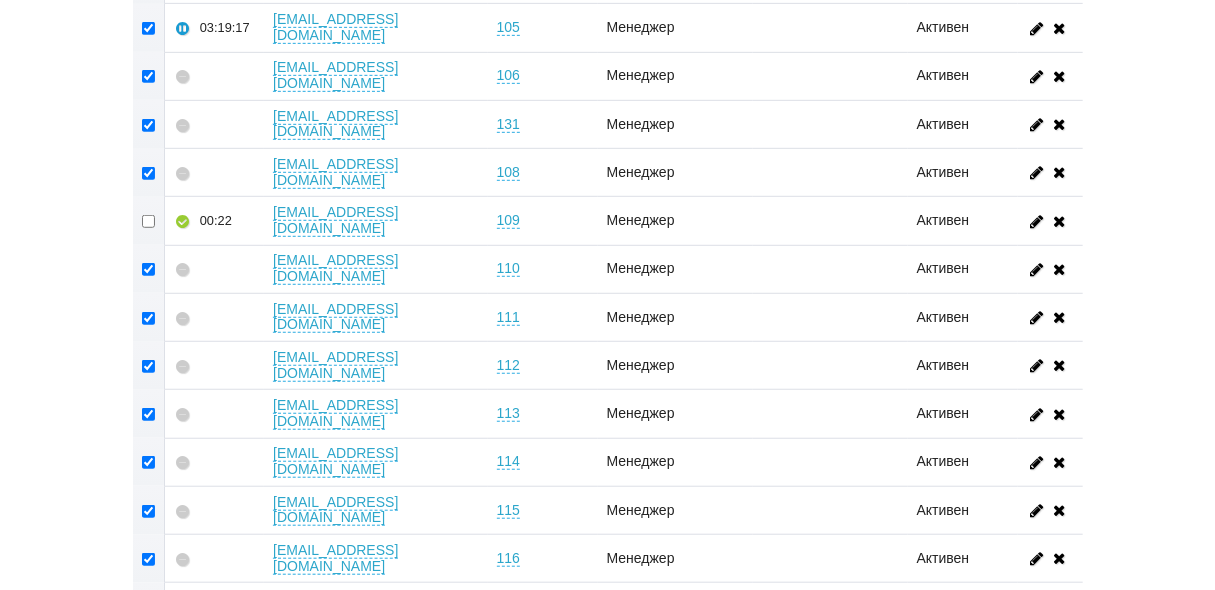 checkbox on "true" 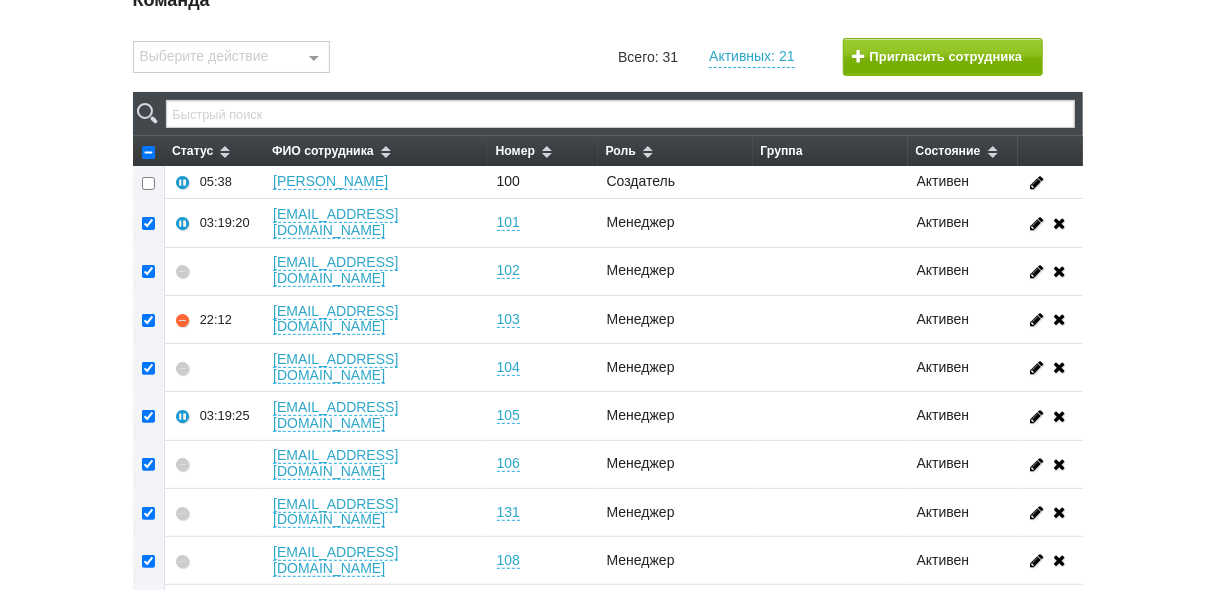 scroll, scrollTop: 0, scrollLeft: 0, axis: both 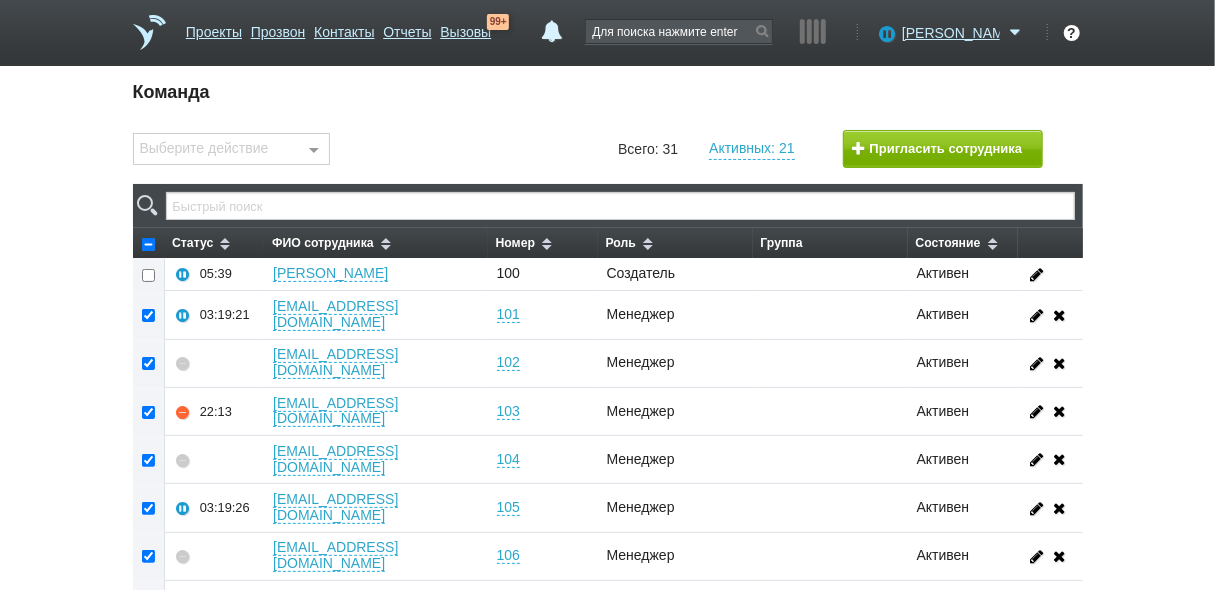 click at bounding box center [314, 150] 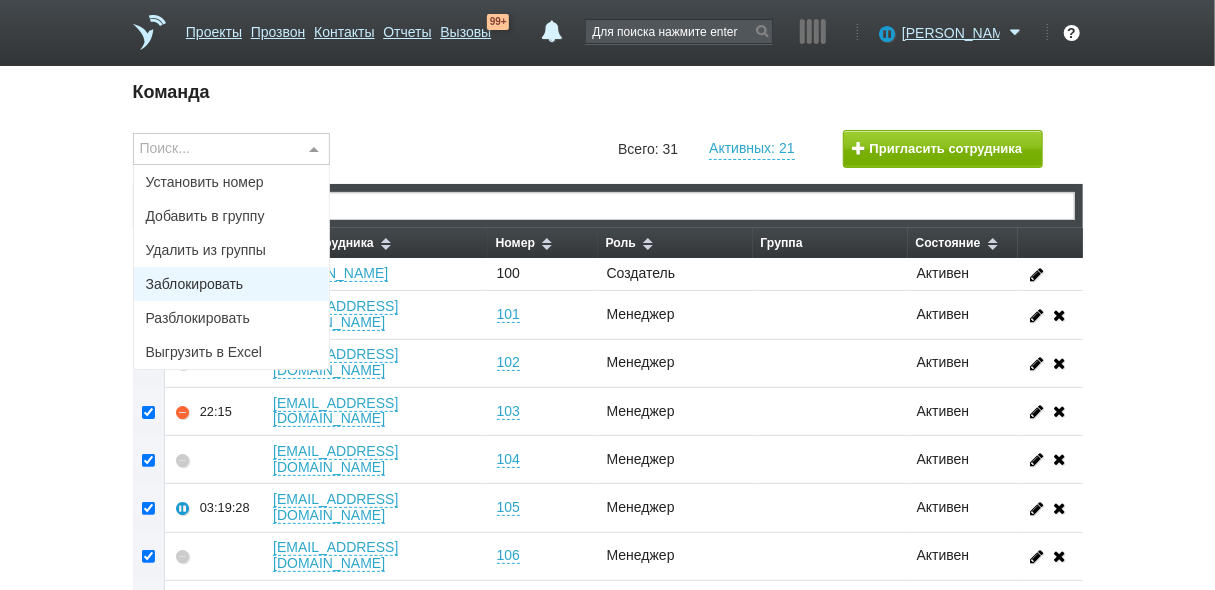 click on "Заблокировать" at bounding box center [232, 284] 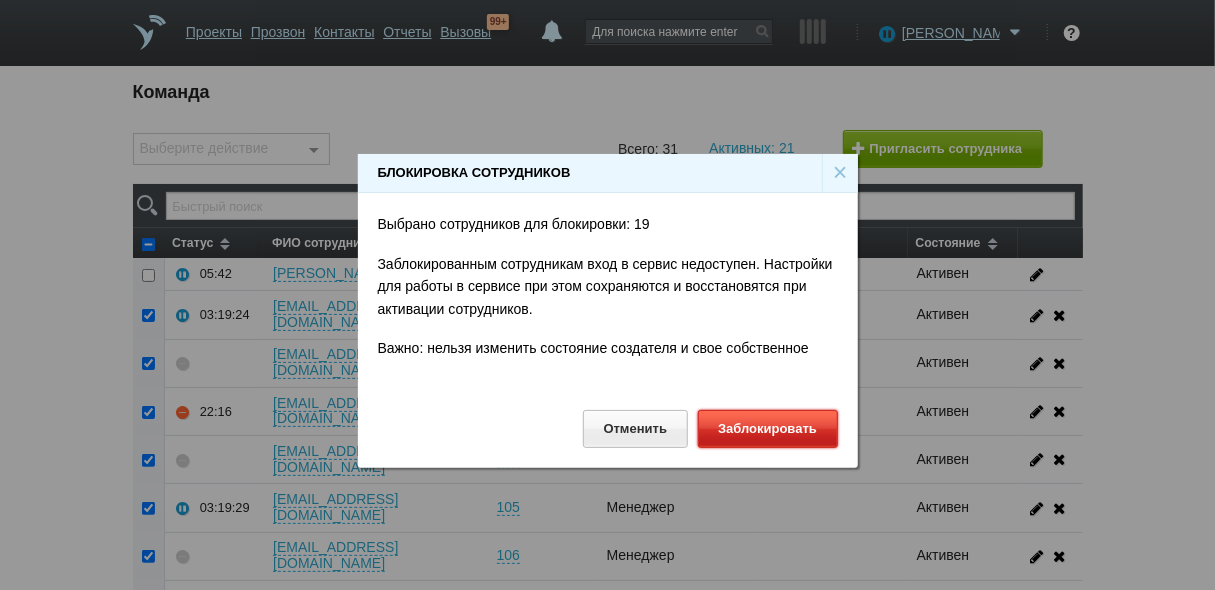 click on "Заблокировать" at bounding box center [768, 428] 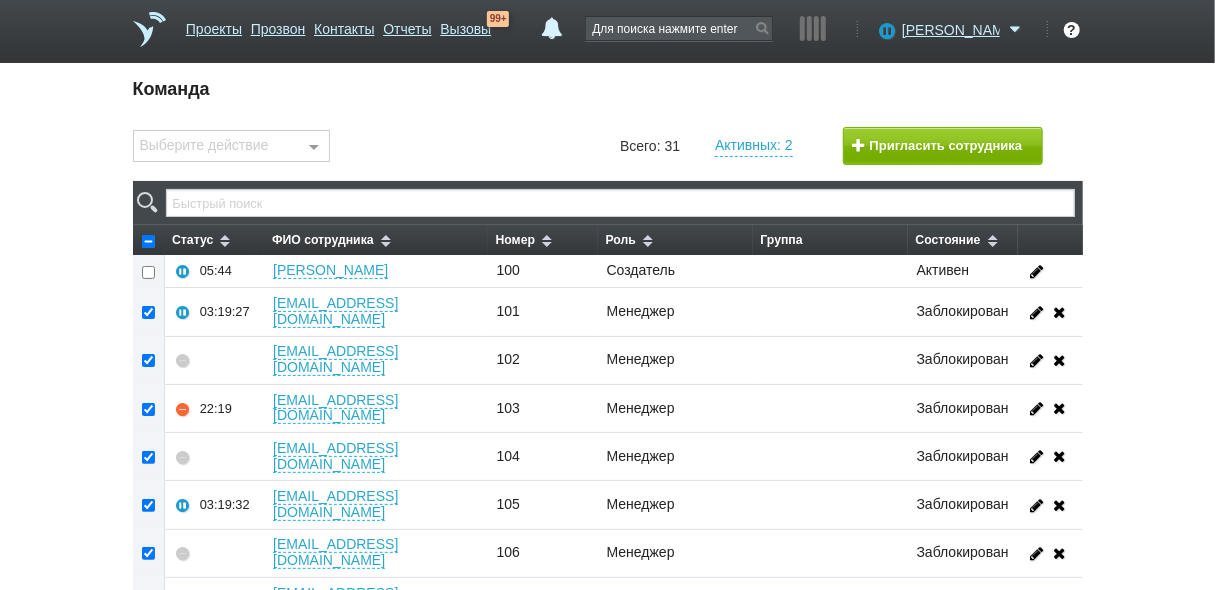 scroll, scrollTop: 0, scrollLeft: 0, axis: both 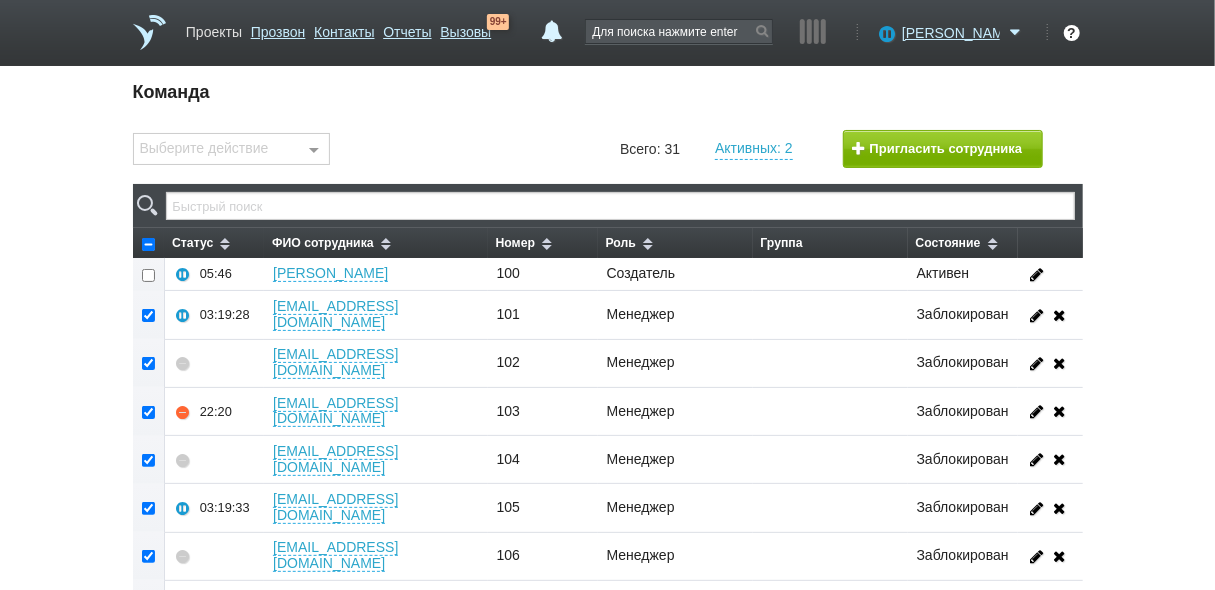 click on "Проекты" at bounding box center (214, 28) 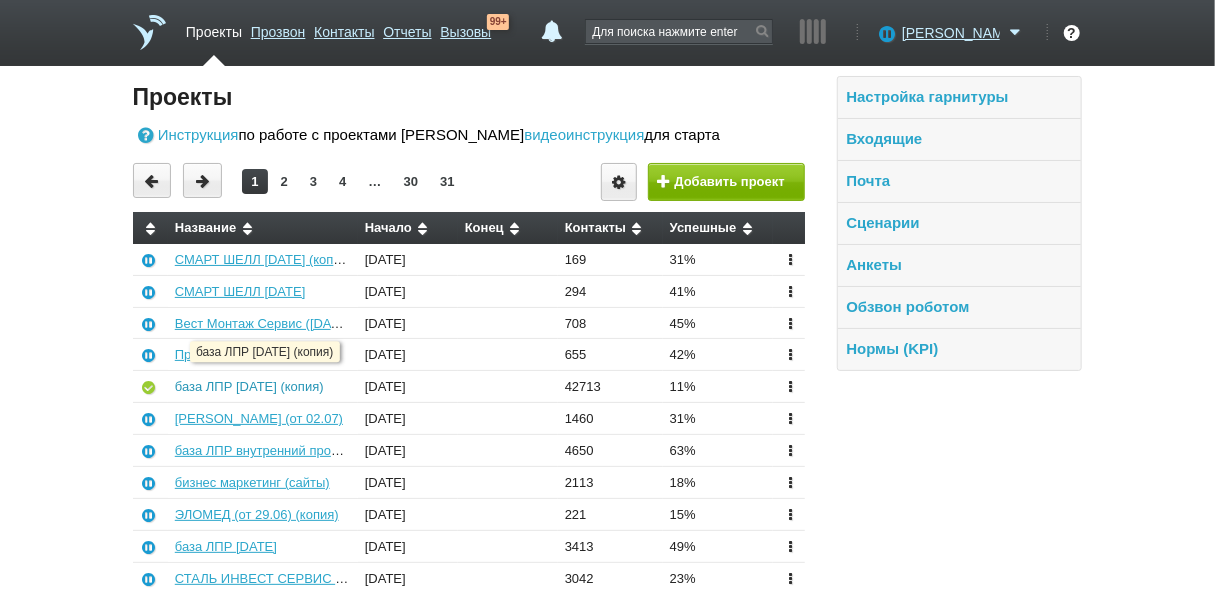 click on "база ЛПР  01.07.25 (копия)" at bounding box center [249, 386] 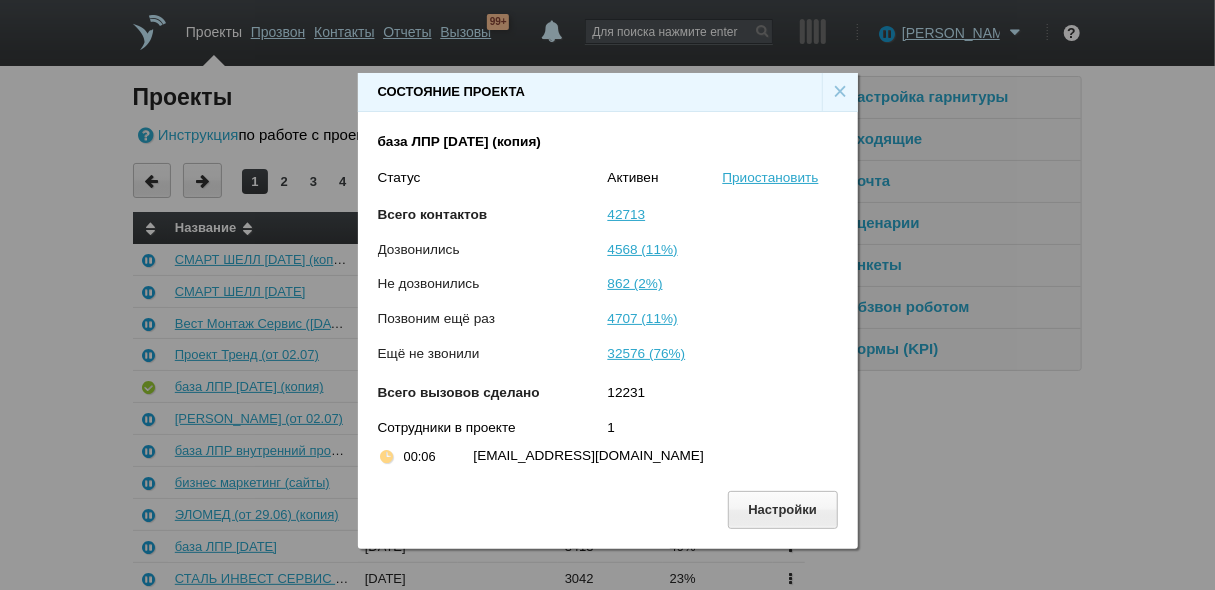click on "×" at bounding box center [840, 92] 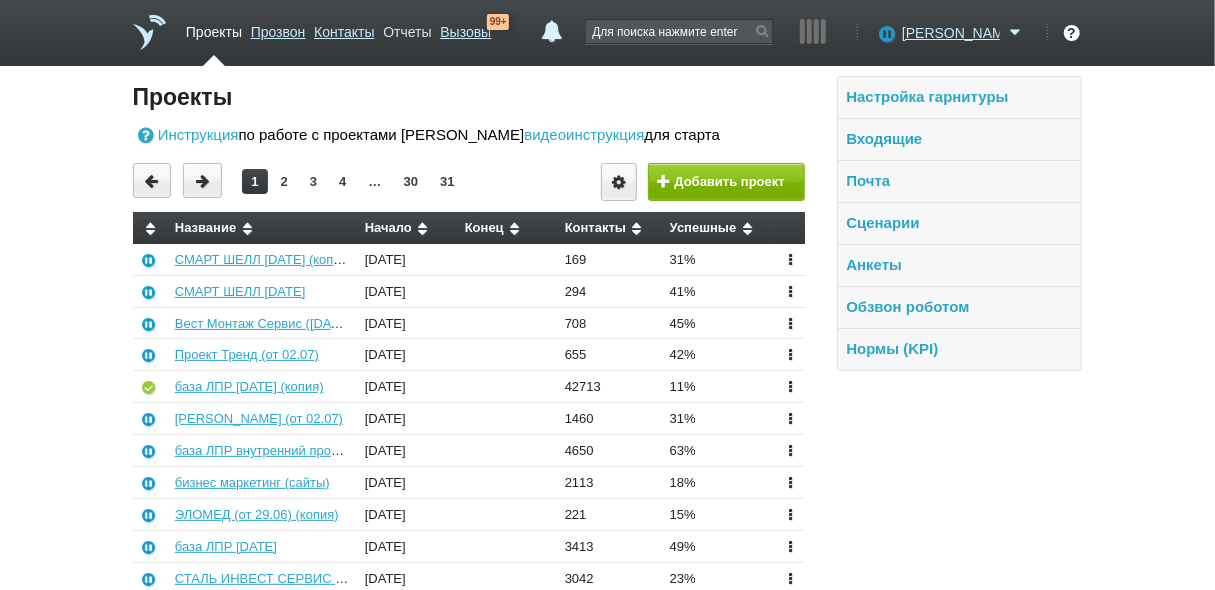 click on "Отчеты" at bounding box center [407, 28] 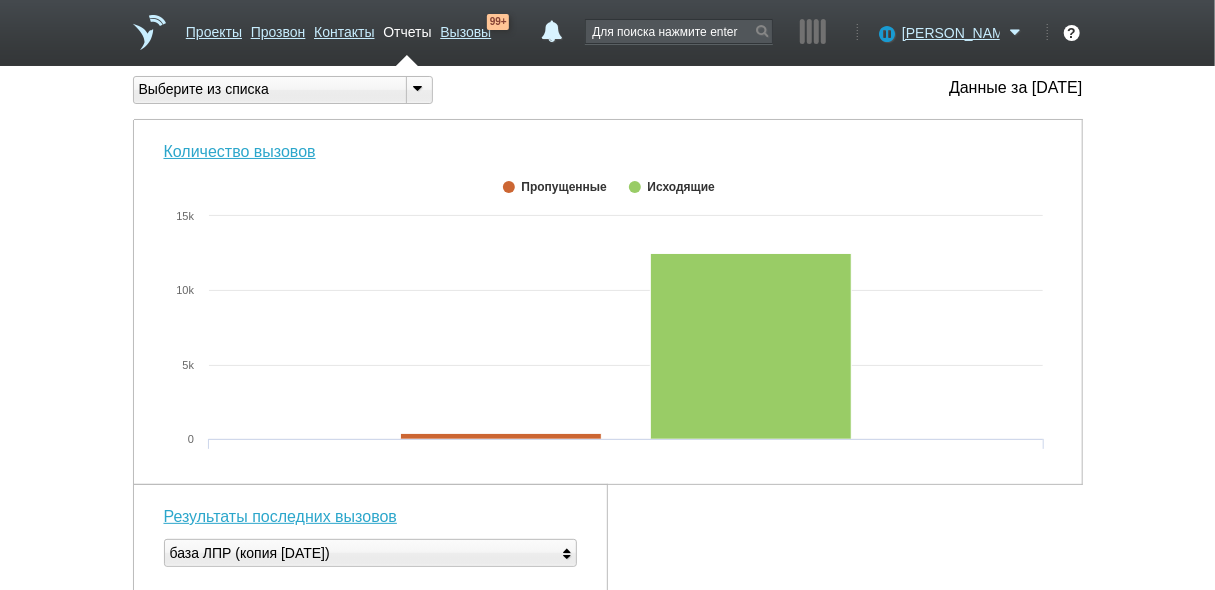 click at bounding box center (419, 90) 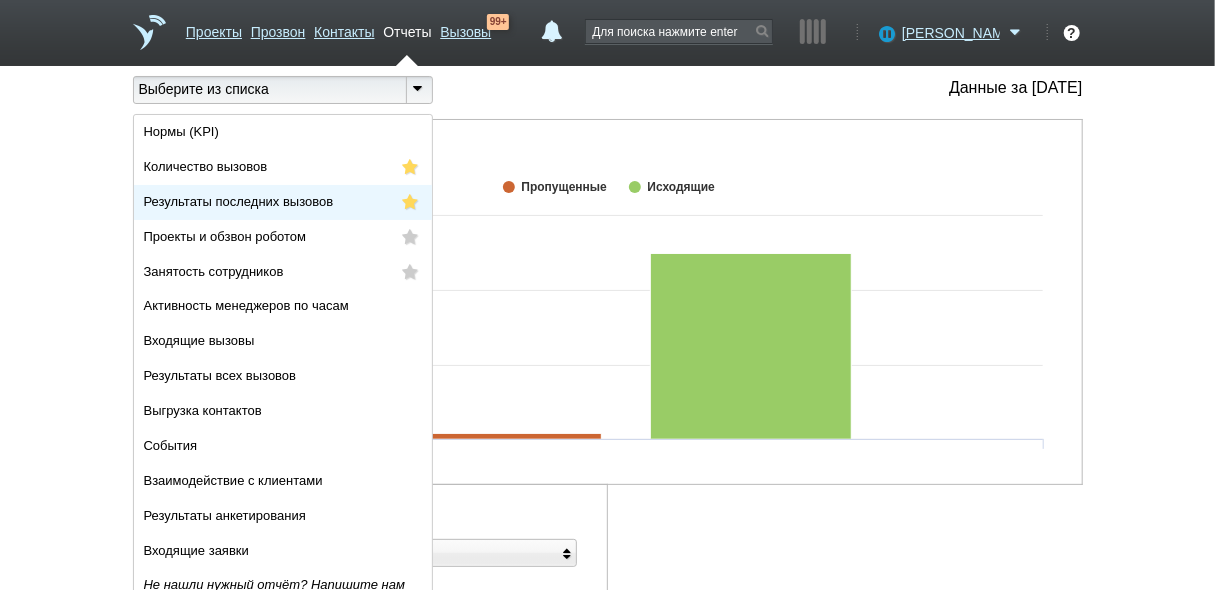 click on "Результаты последних вызовов" at bounding box center [239, 201] 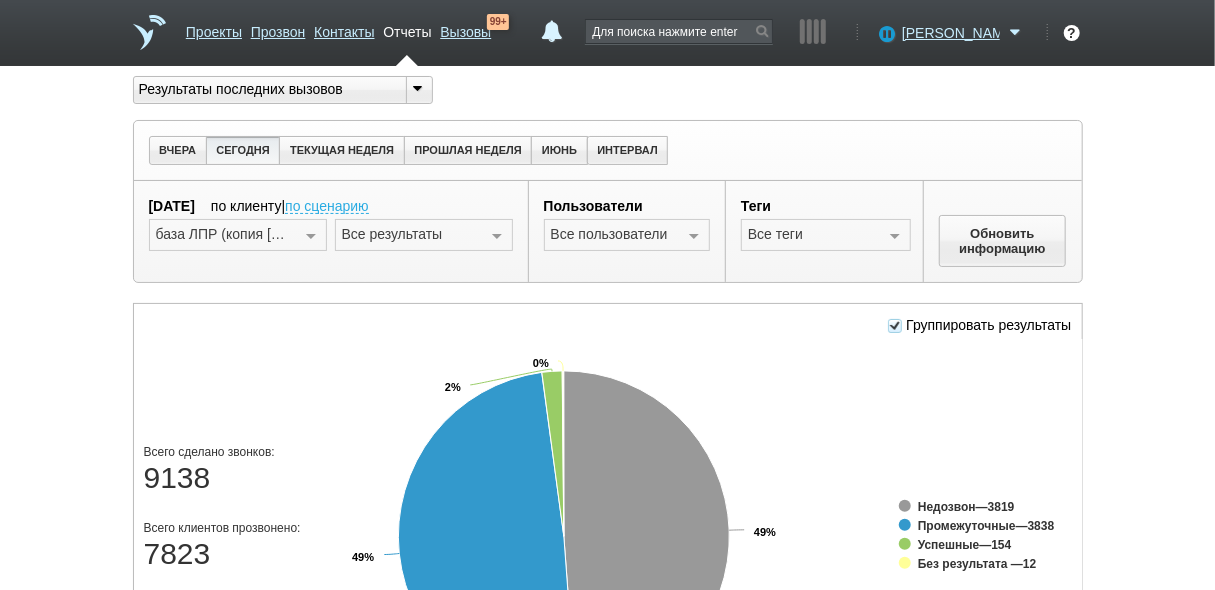 click at bounding box center (895, 326) 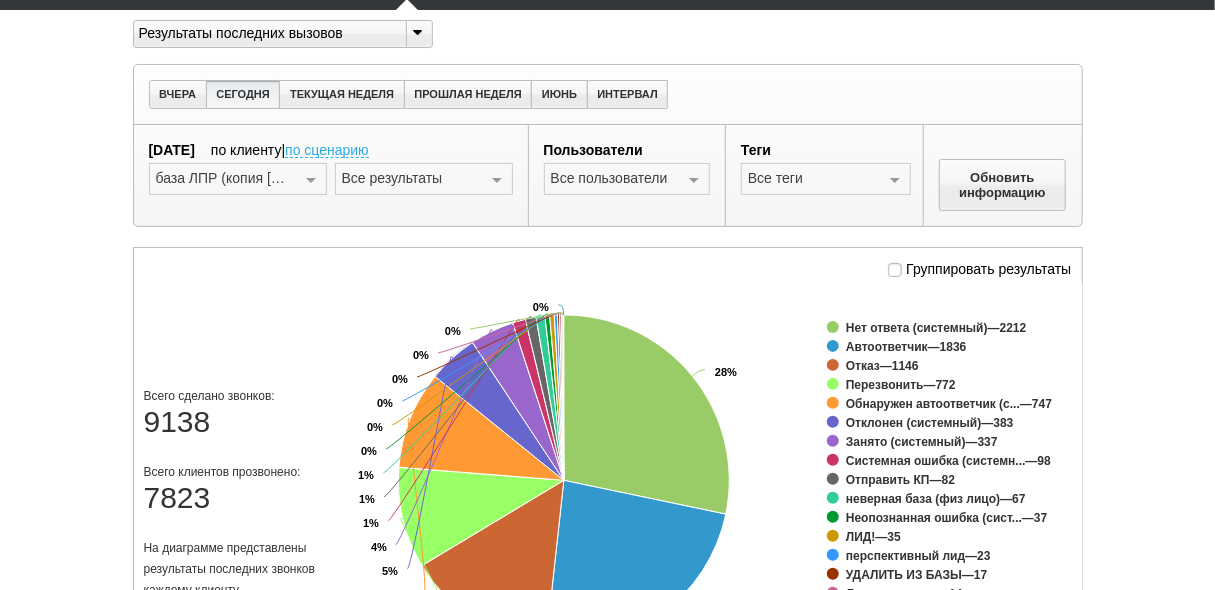 scroll, scrollTop: 0, scrollLeft: 0, axis: both 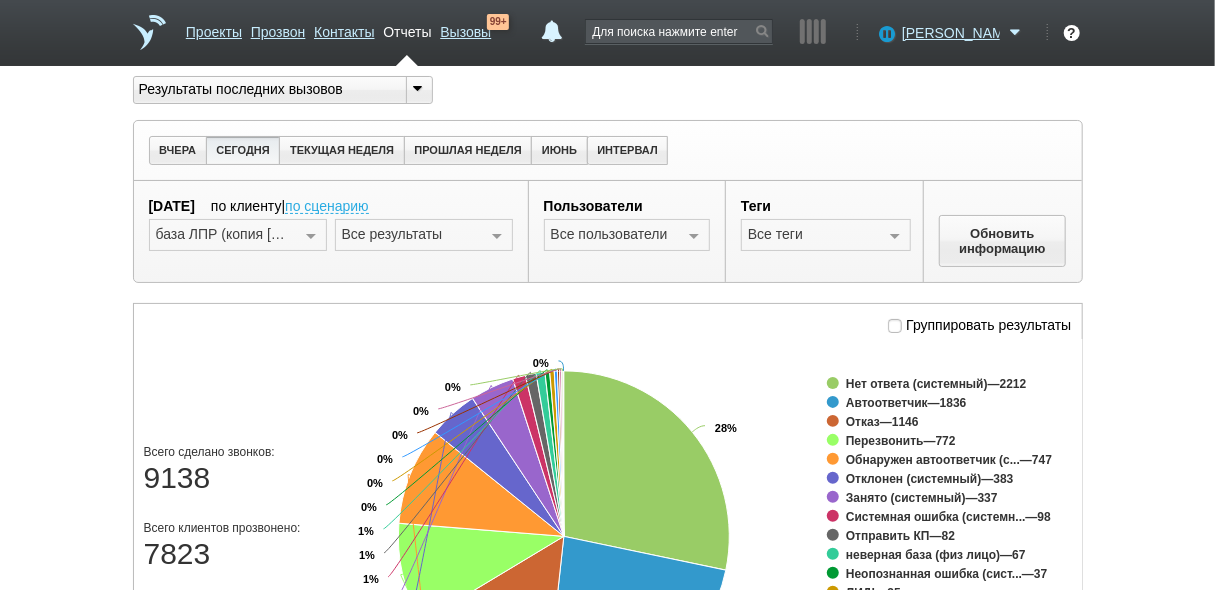 click at bounding box center (497, 236) 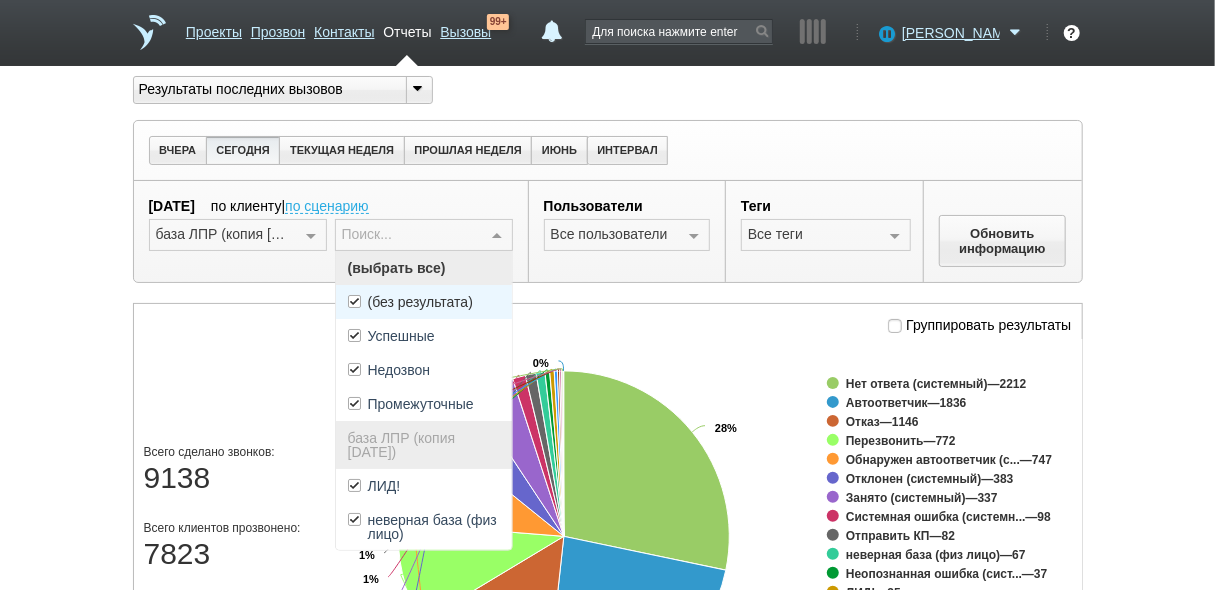 click on "(без результата)" at bounding box center (420, 302) 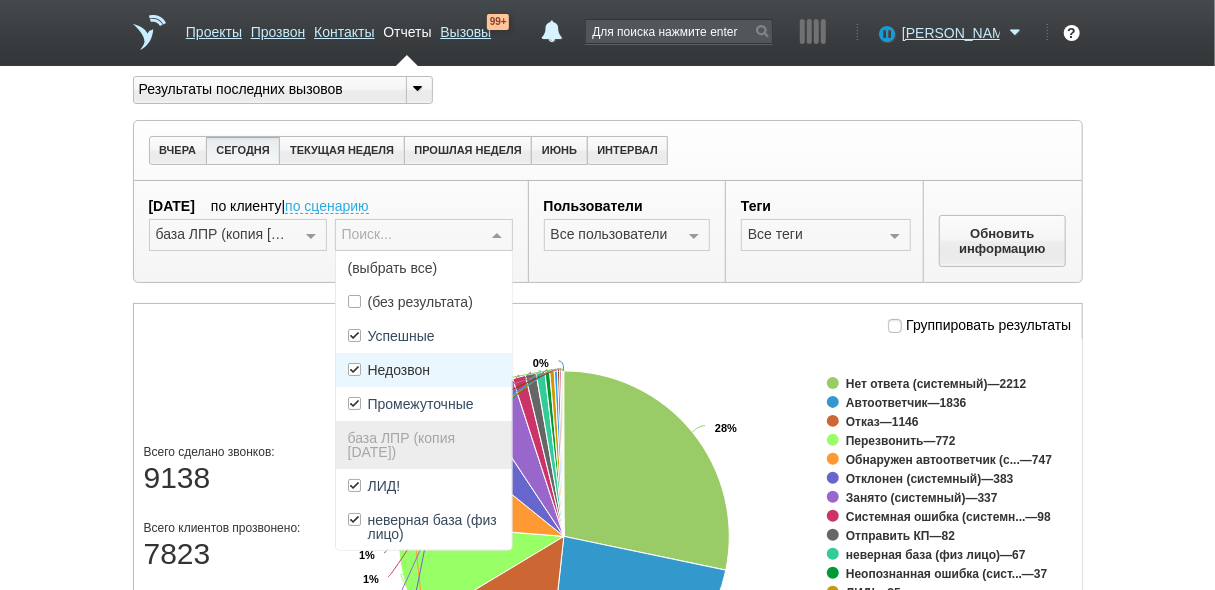 click on "Недозвон" at bounding box center (424, 370) 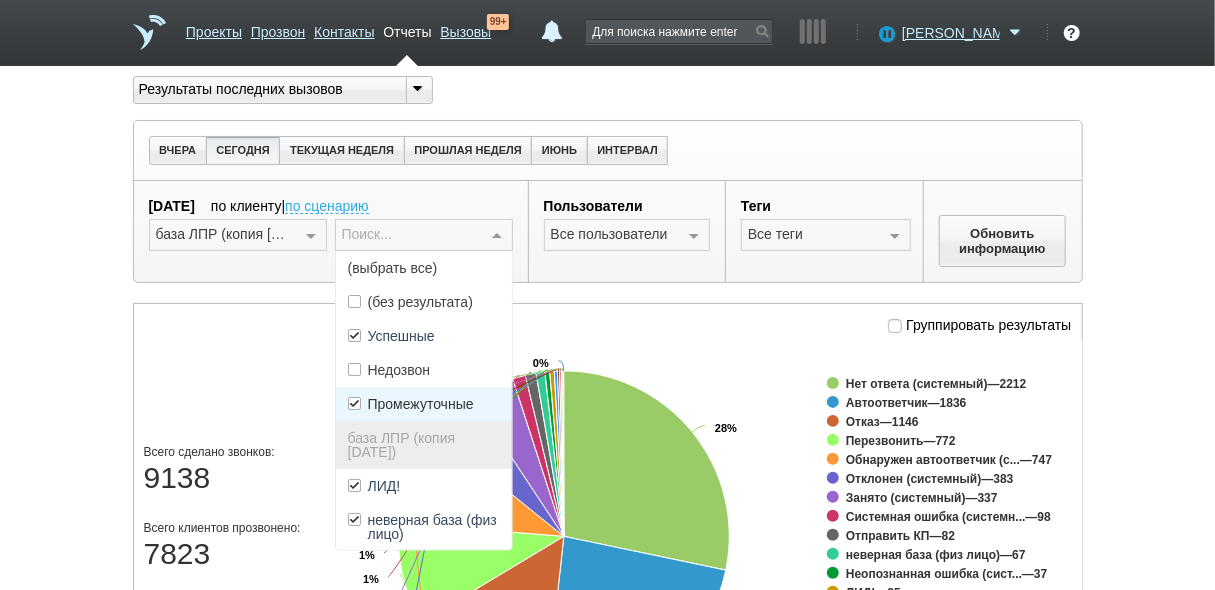 click on "Промежуточные" at bounding box center (421, 404) 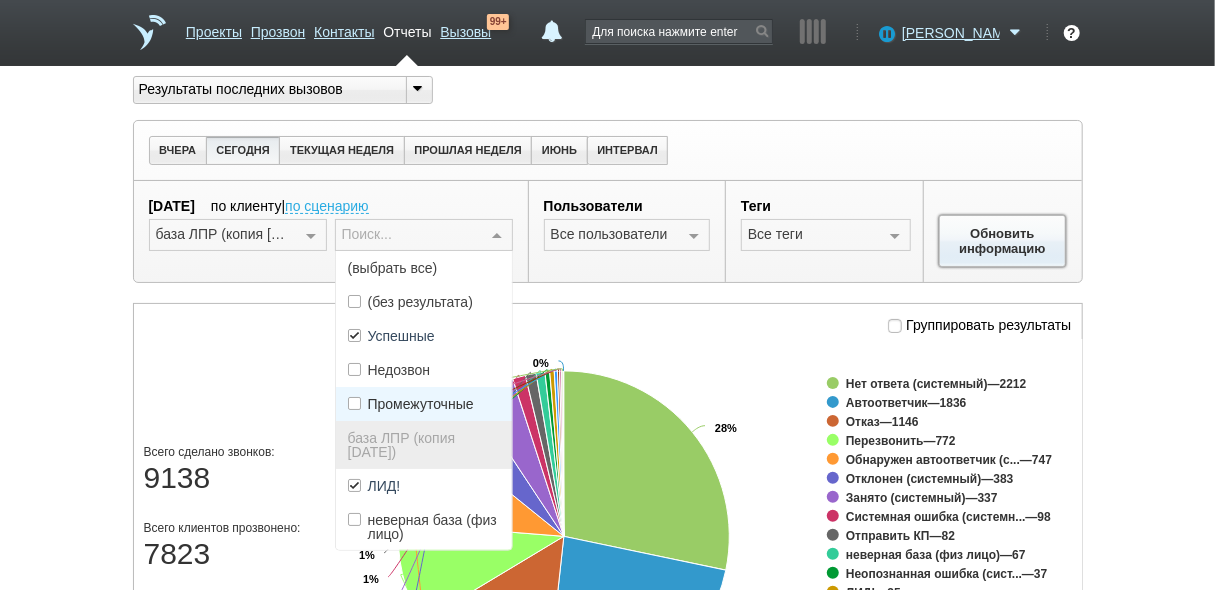 click on "Обновить информацию" at bounding box center [1003, 241] 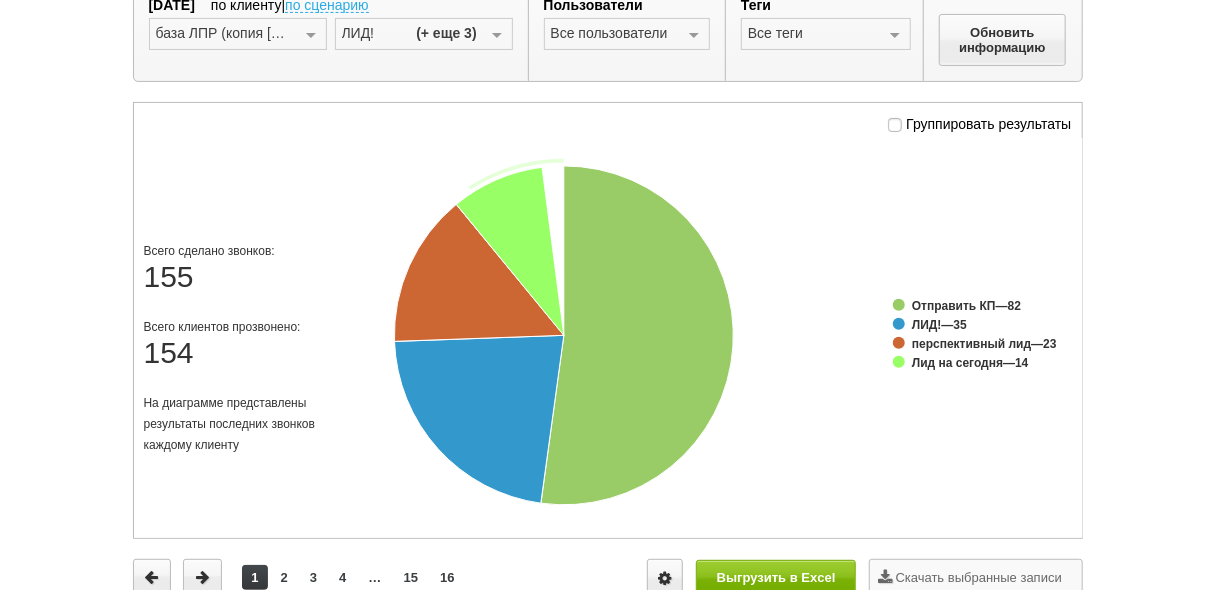 scroll, scrollTop: 320, scrollLeft: 0, axis: vertical 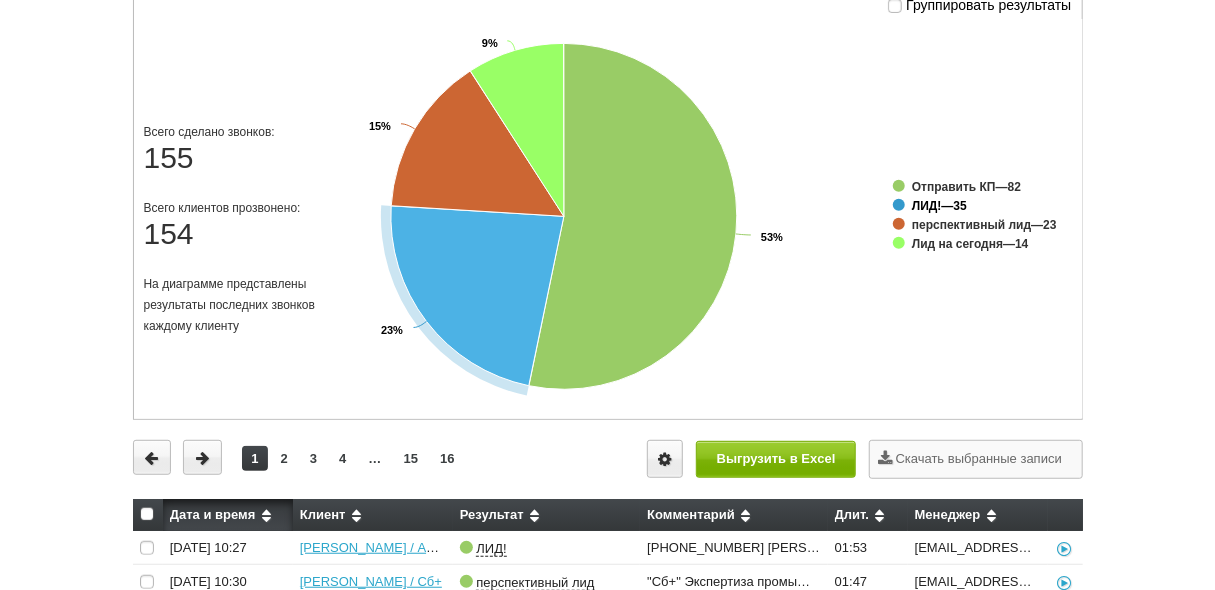 click on "ЛИД!" 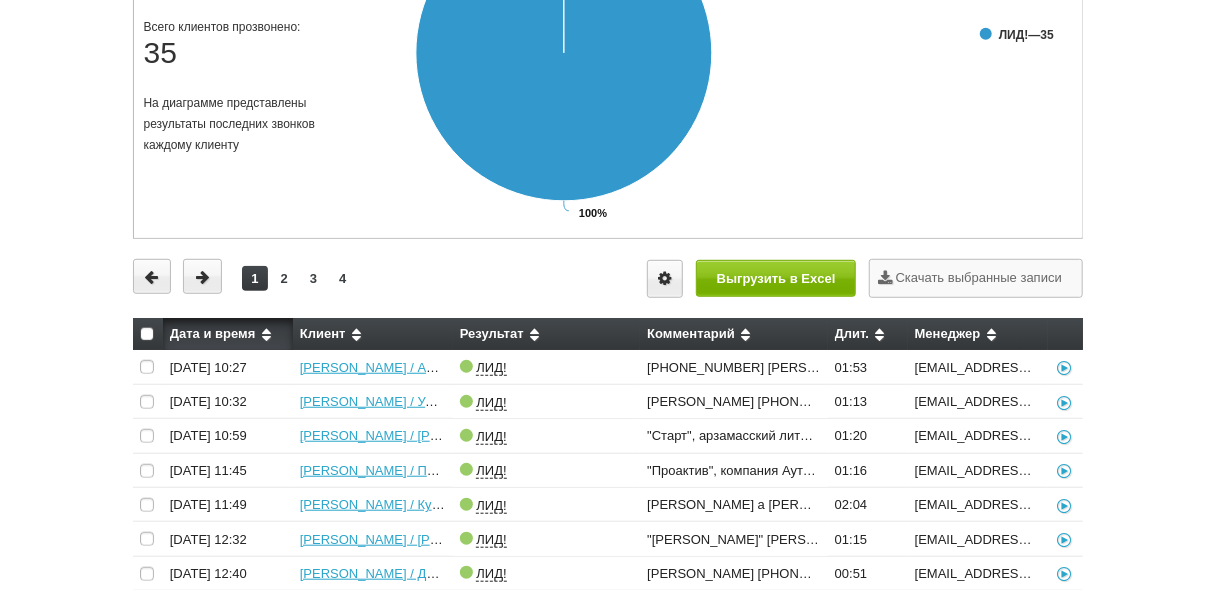scroll, scrollTop: 643, scrollLeft: 0, axis: vertical 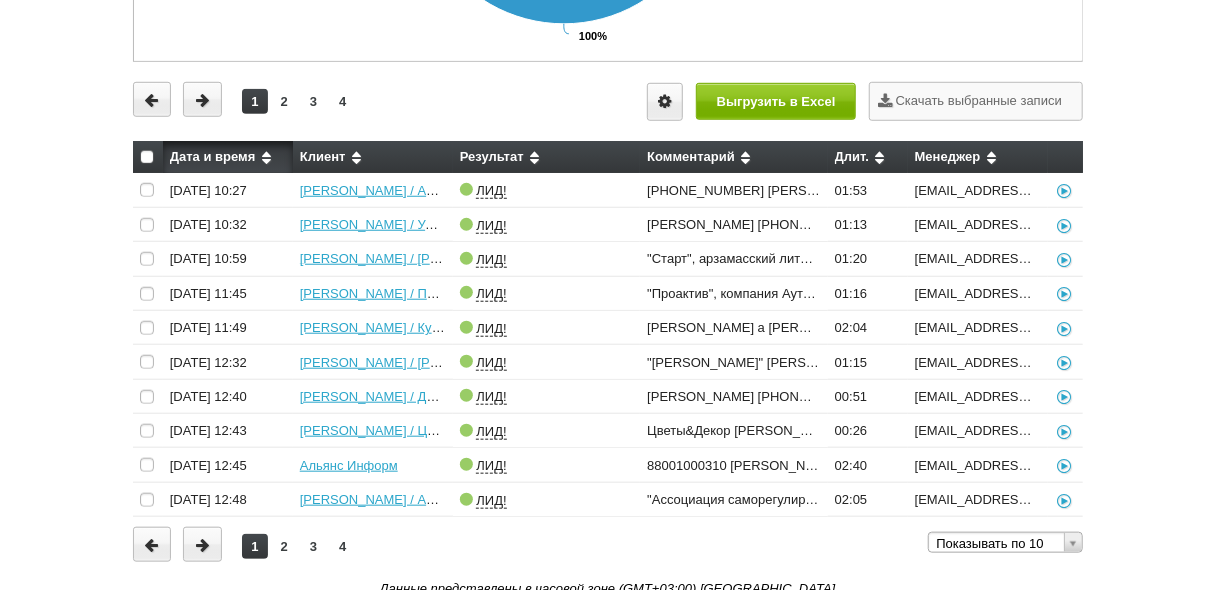 click at bounding box center (147, 157) 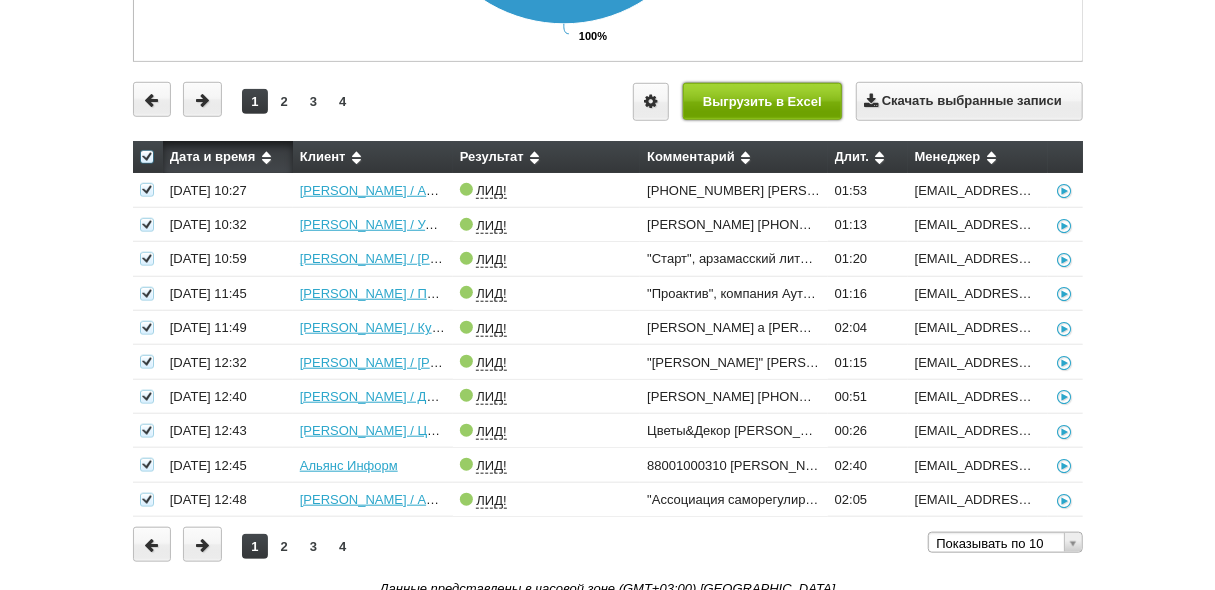 click on "Выгрузить в Excel" at bounding box center (763, 101) 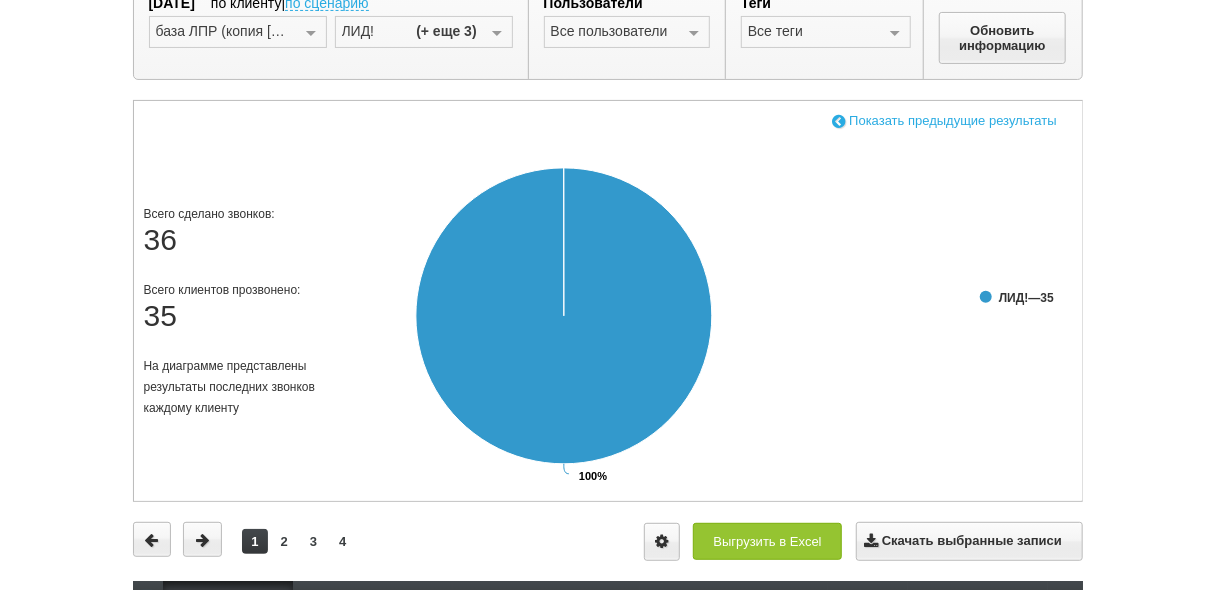 scroll, scrollTop: 83, scrollLeft: 0, axis: vertical 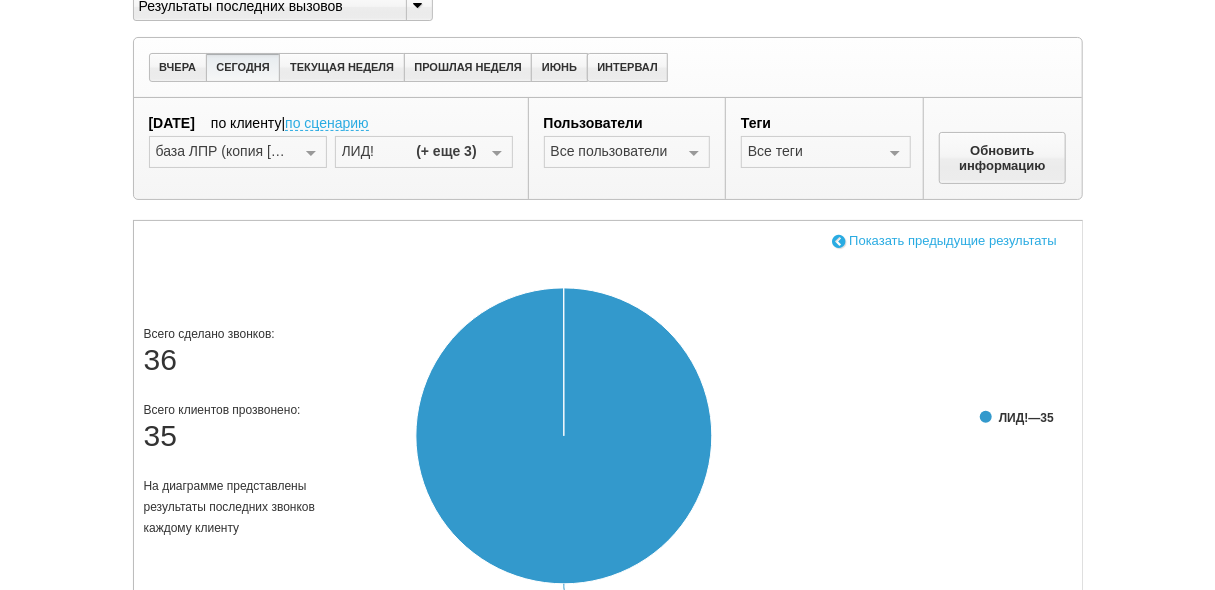 click at bounding box center (839, 240) 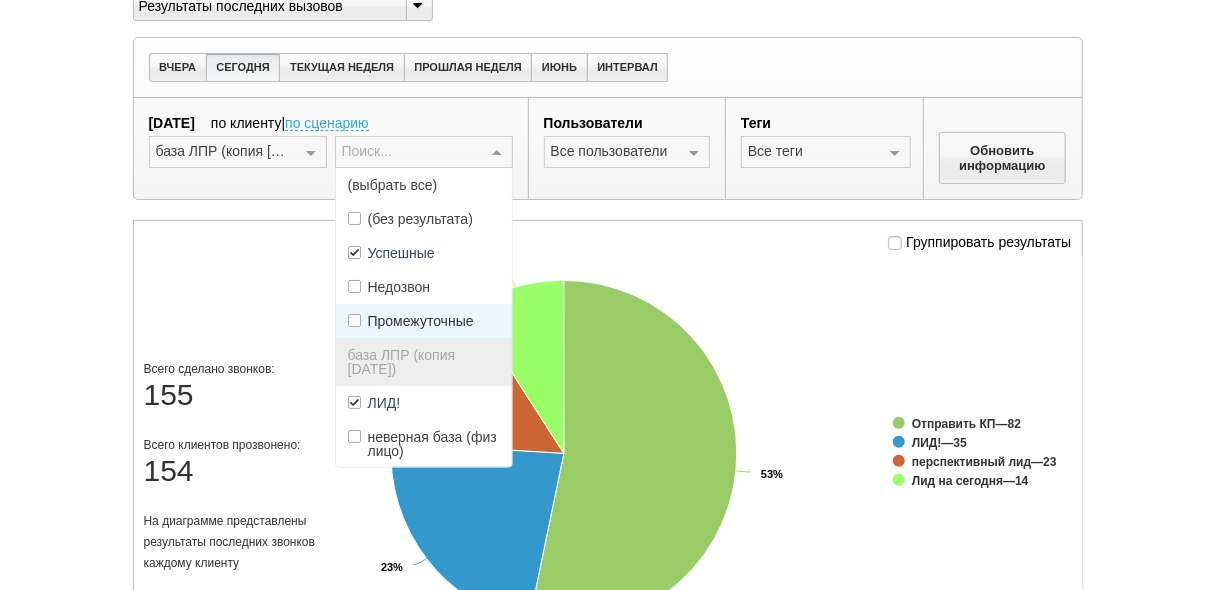 click at bounding box center (497, 153) 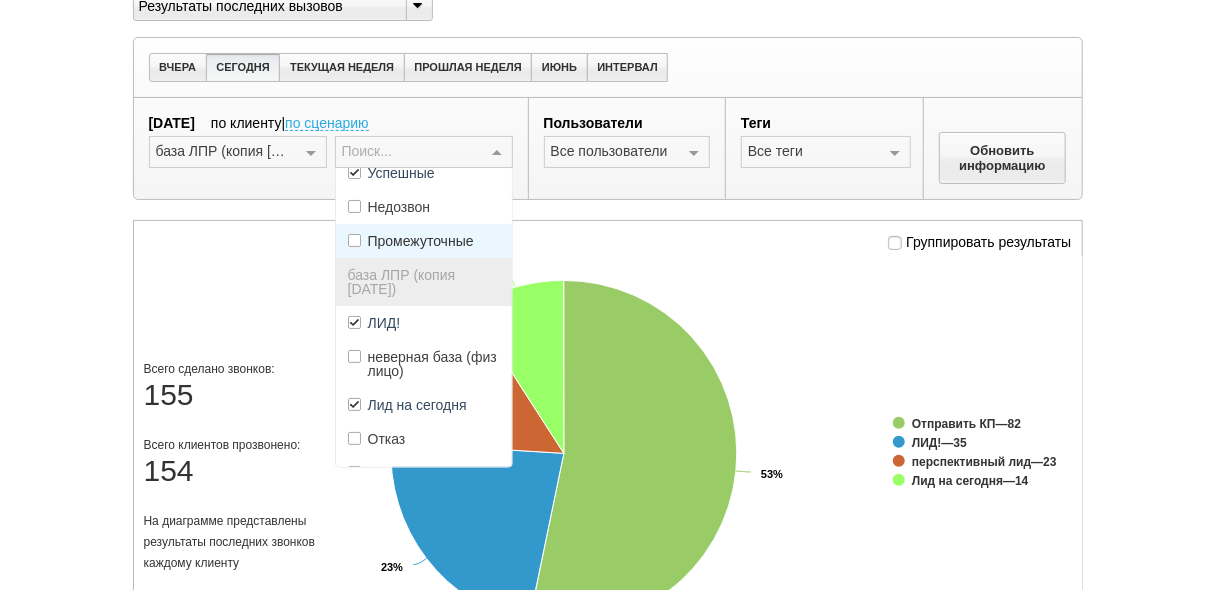 scroll, scrollTop: 160, scrollLeft: 0, axis: vertical 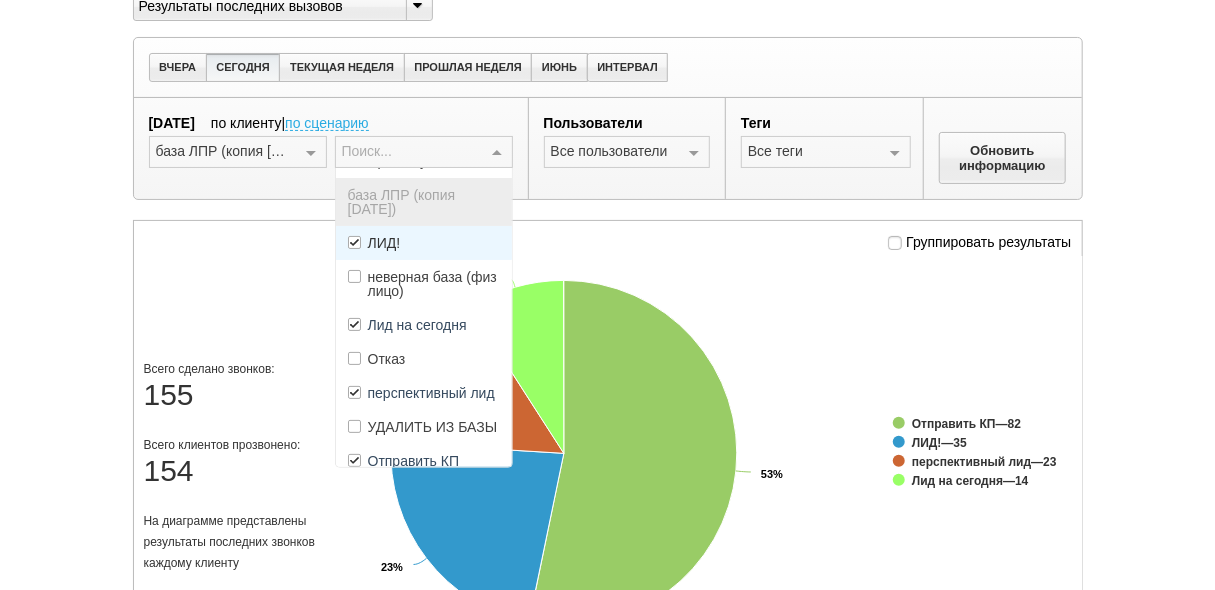 click on "ЛИД!" at bounding box center (424, 243) 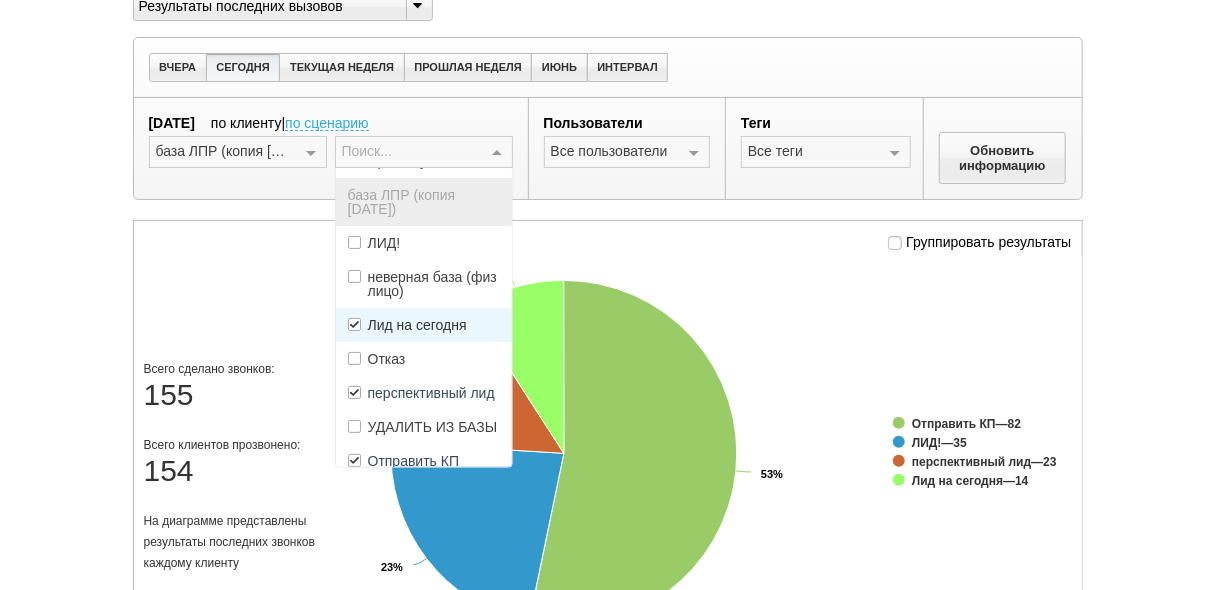 click on "Лид на сегодня" at bounding box center (417, 325) 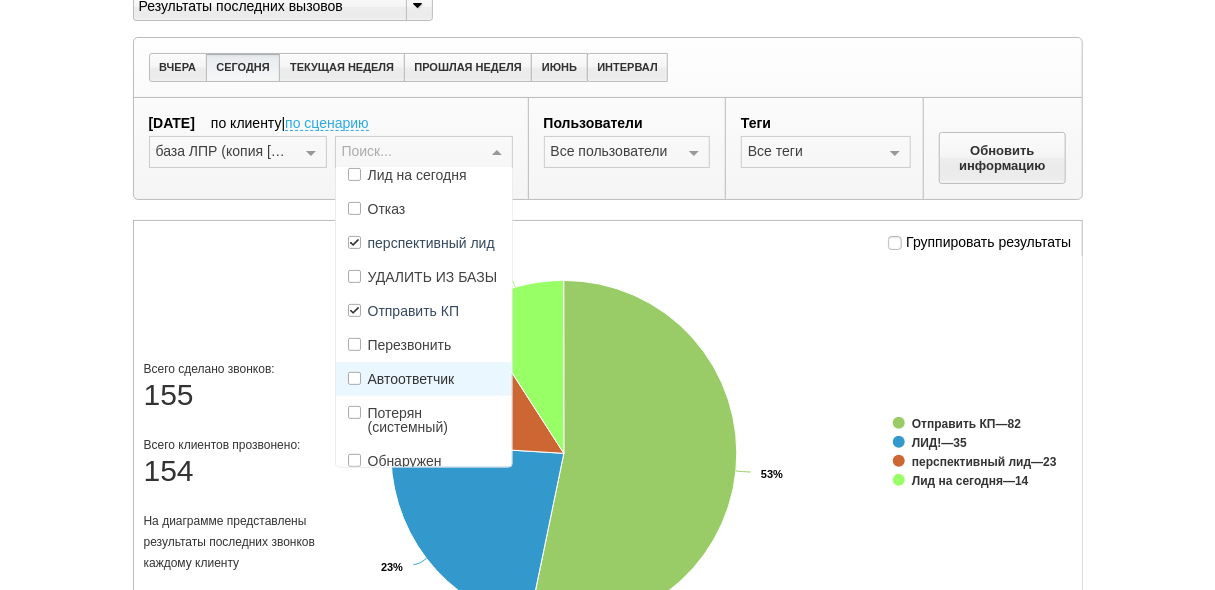 scroll, scrollTop: 320, scrollLeft: 0, axis: vertical 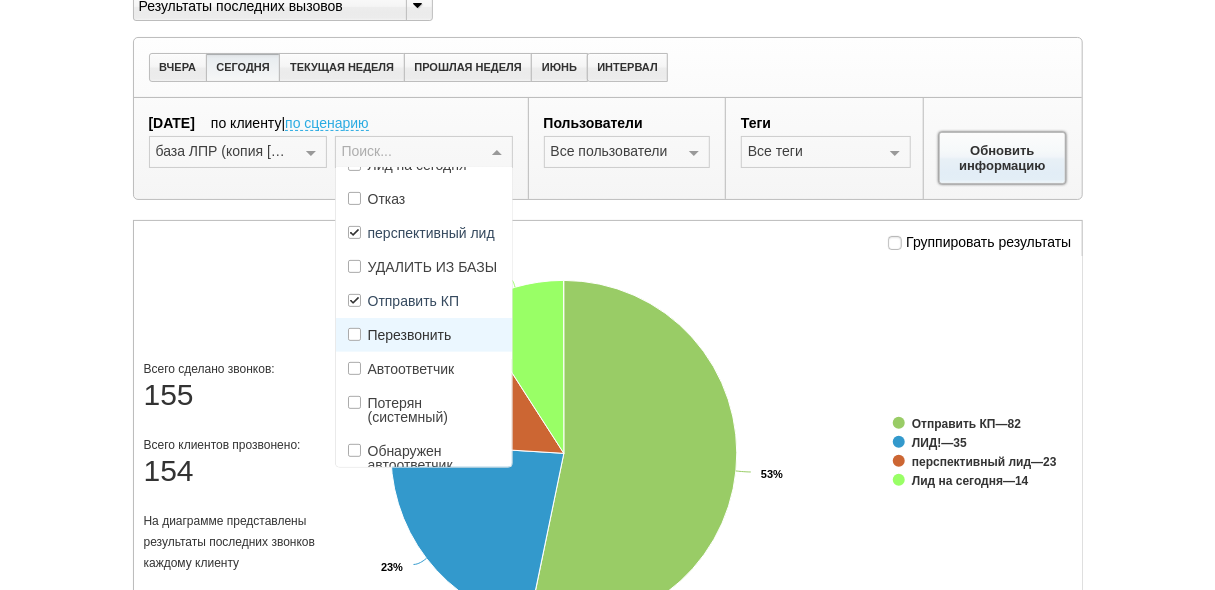 click on "Обновить информацию" at bounding box center [1003, 158] 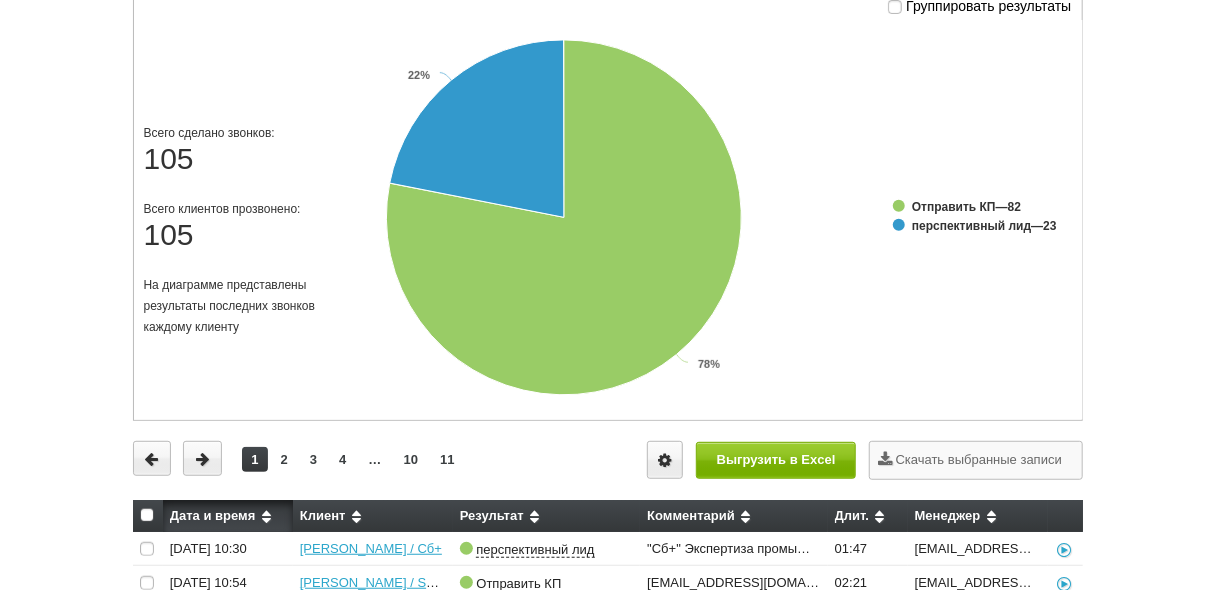 scroll, scrollTop: 403, scrollLeft: 0, axis: vertical 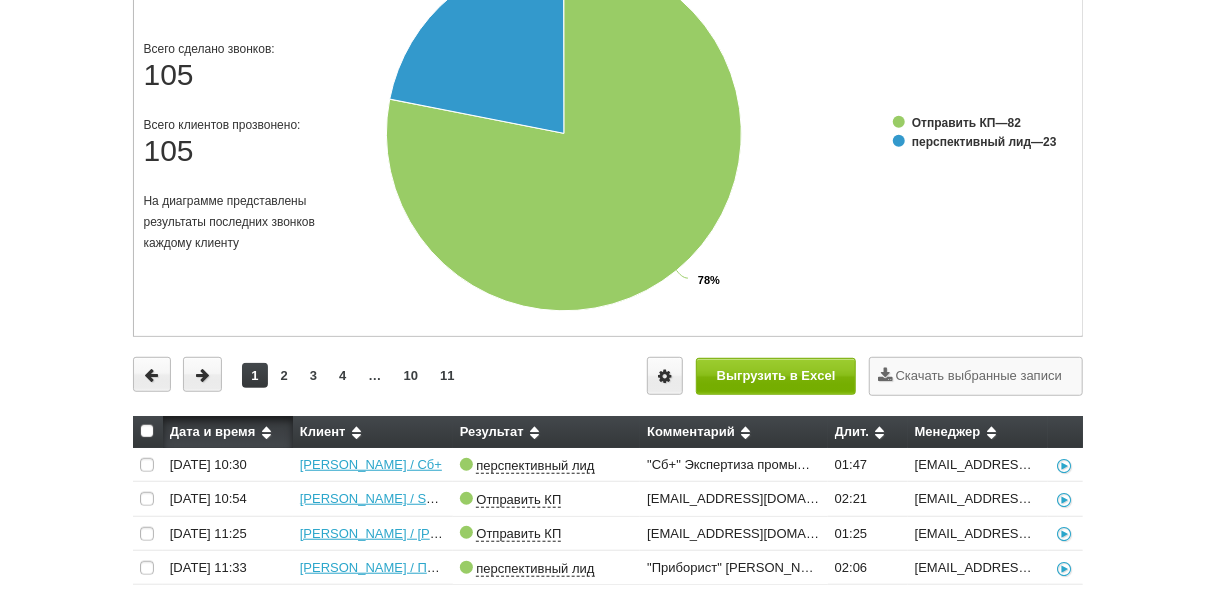click at bounding box center (147, 431) 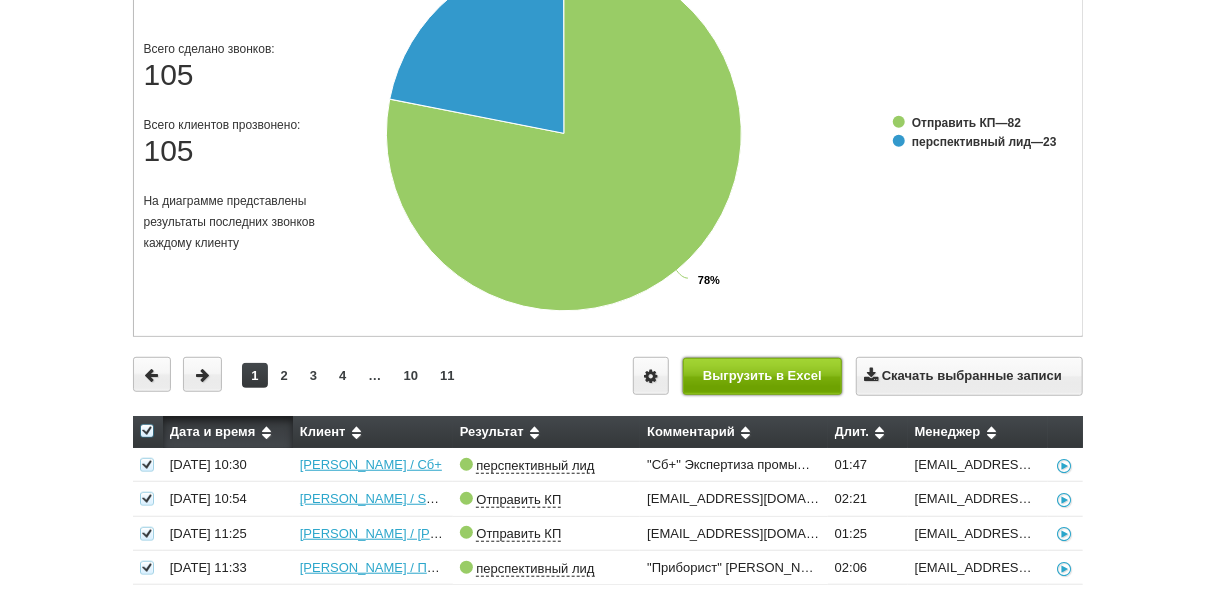 click on "Выгрузить в Excel" at bounding box center [763, 376] 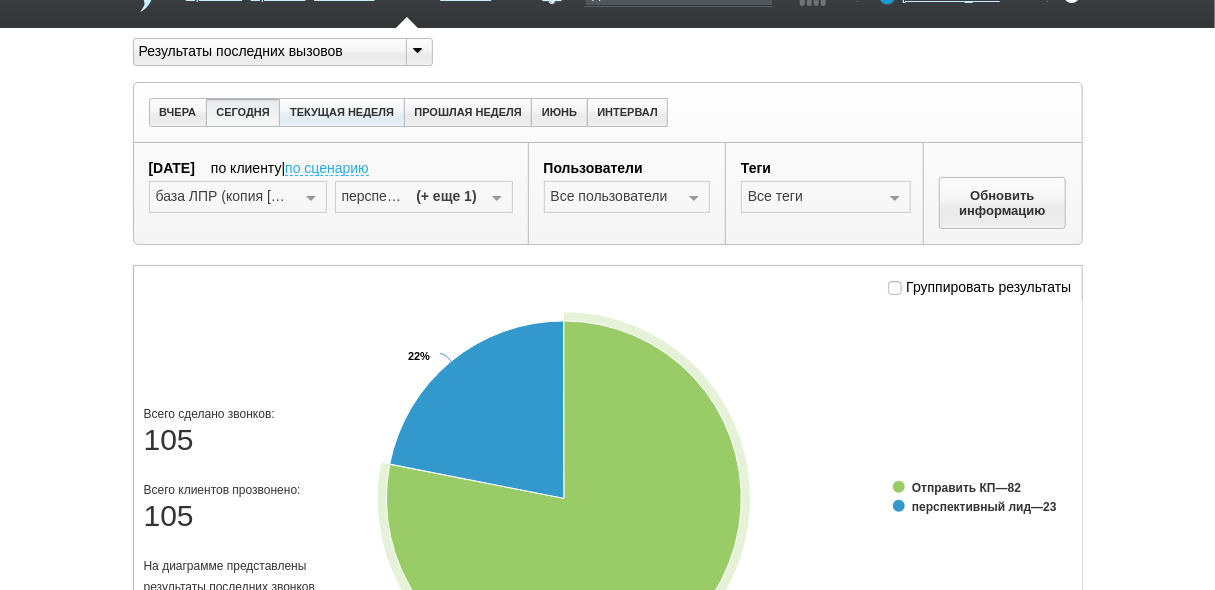 scroll, scrollTop: 0, scrollLeft: 0, axis: both 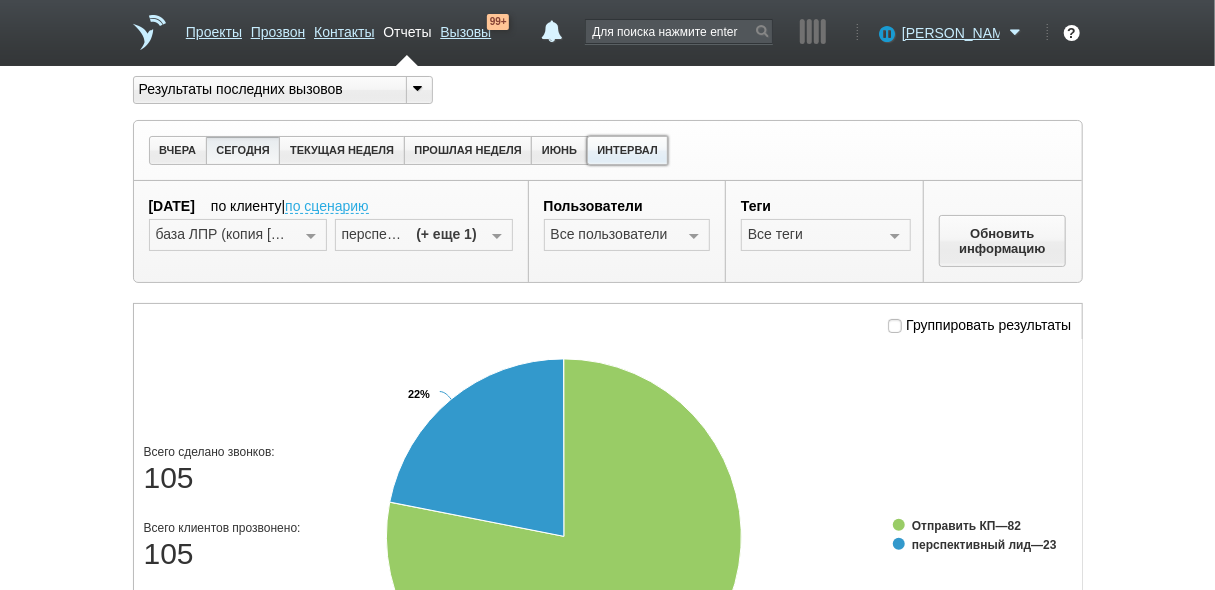 click on "ИНТЕРВАЛ" at bounding box center [628, 150] 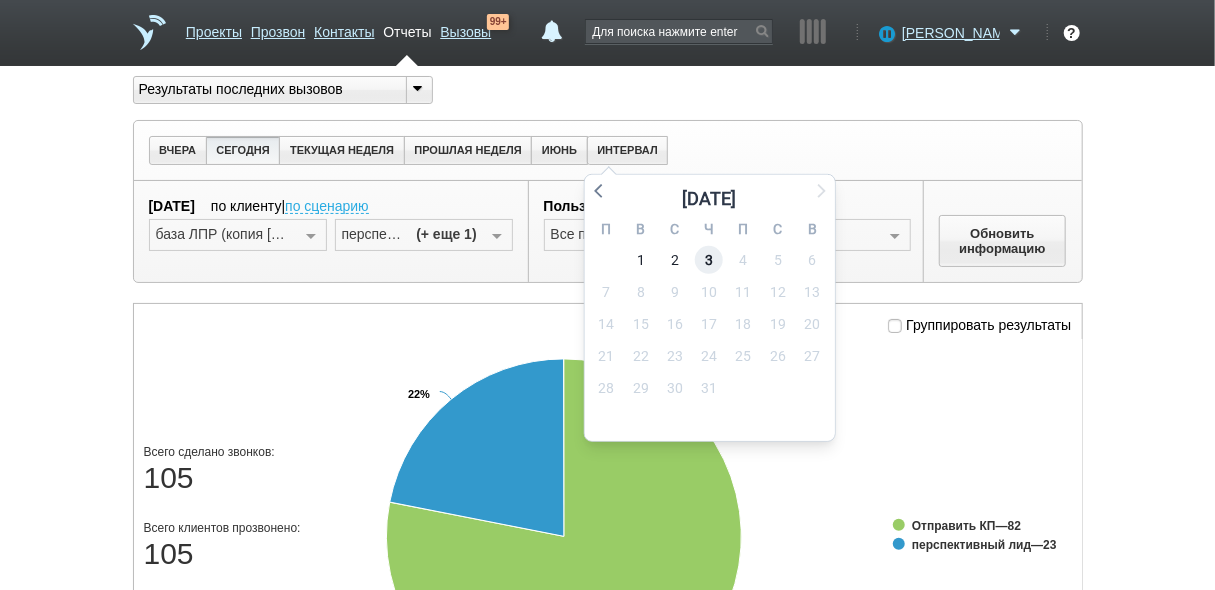 click on "3" at bounding box center [709, 260] 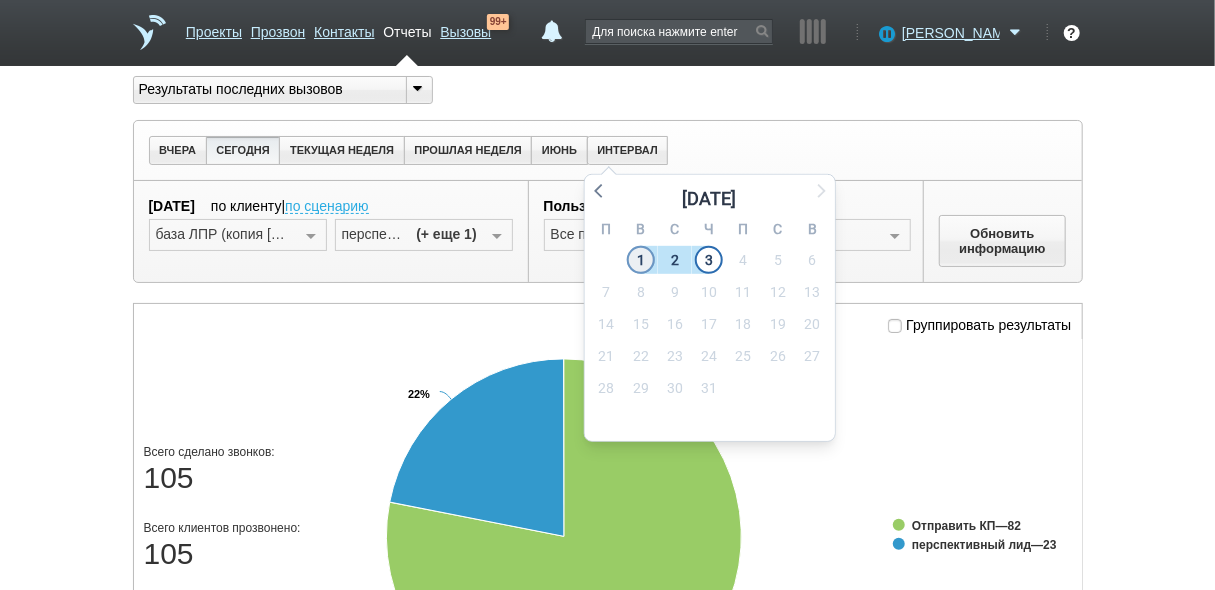 click on "1" at bounding box center [641, 260] 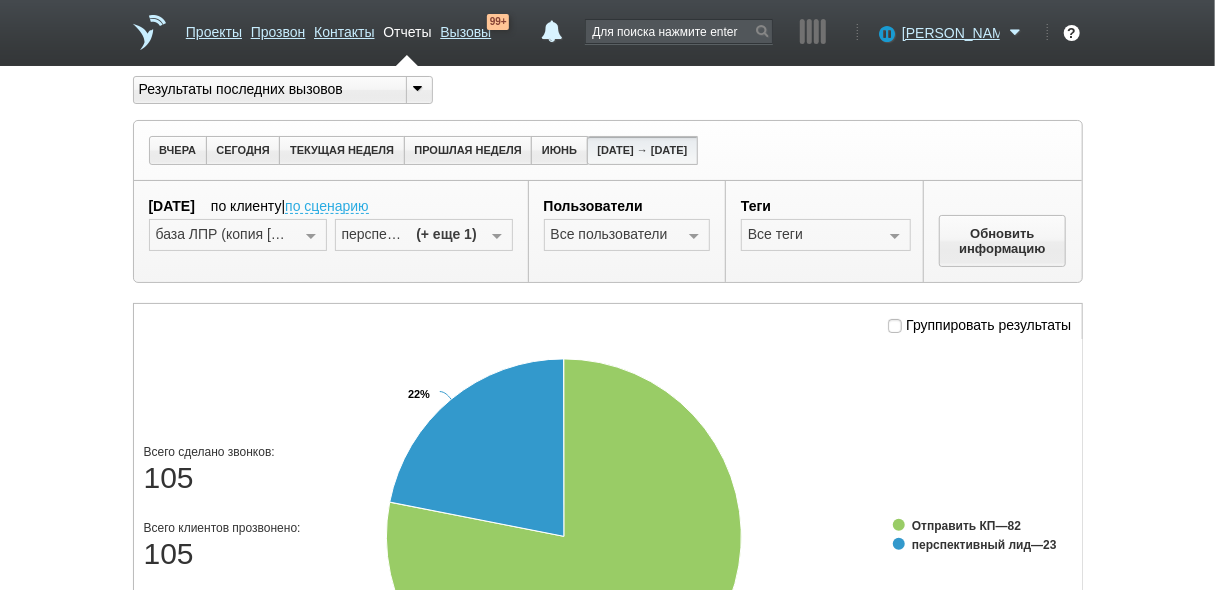 click on "база ЛПР (копия 24.06.25) Выберите сценарий" at bounding box center [238, 235] 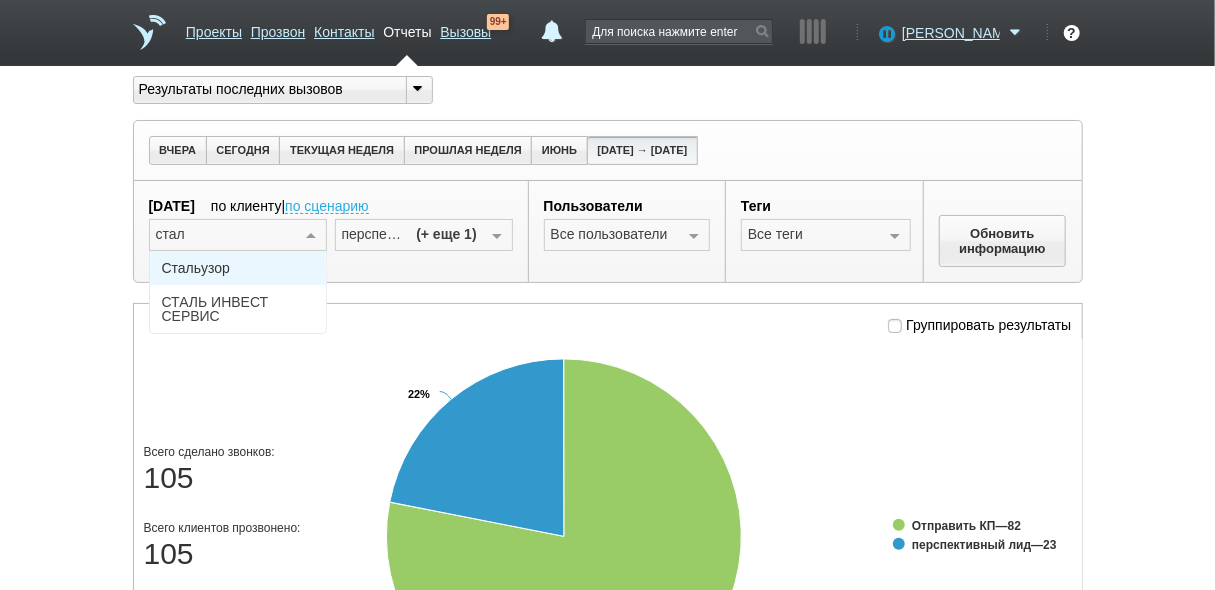 type on "сталь" 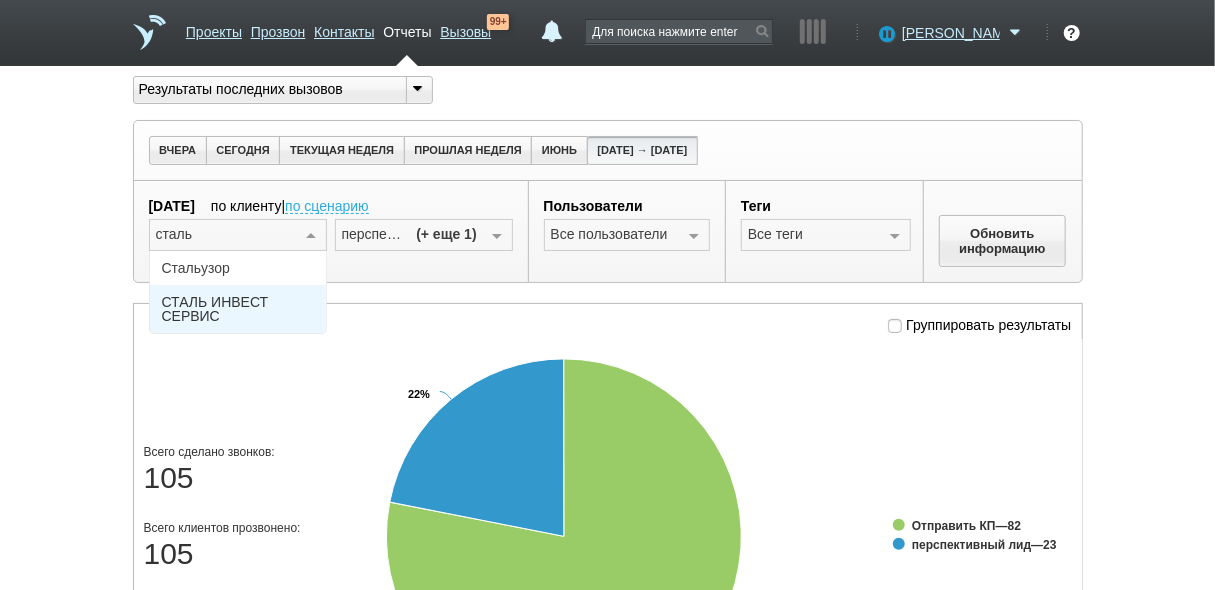click on "СТАЛЬ ИНВЕСТ СЕРВИС" at bounding box center (238, 309) 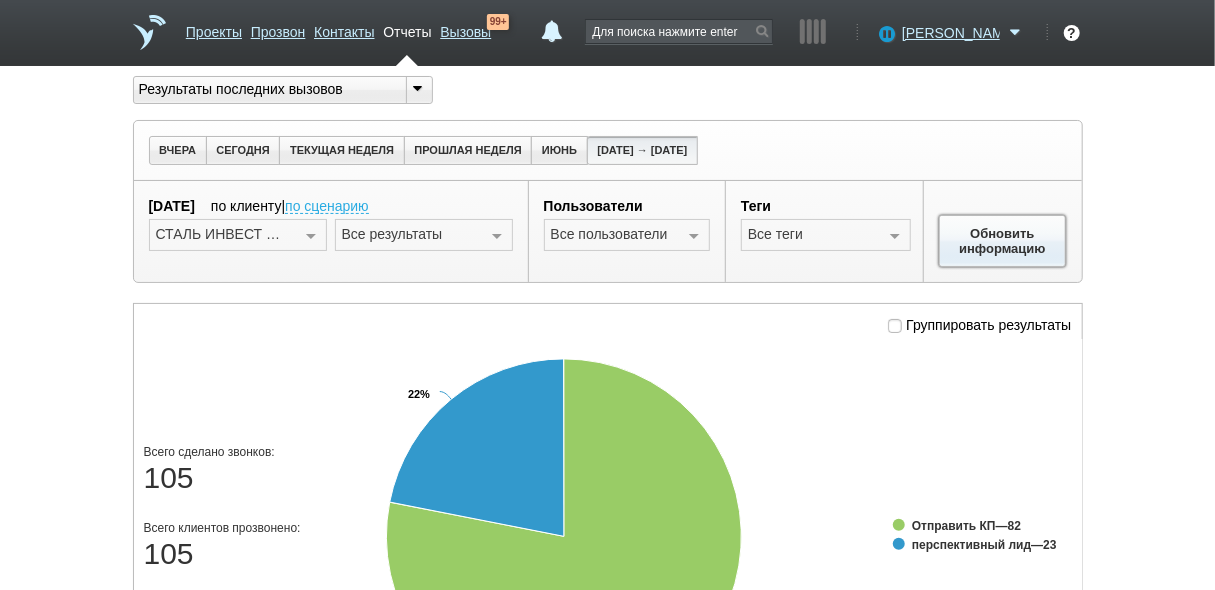 click on "Обновить информацию" at bounding box center [1003, 241] 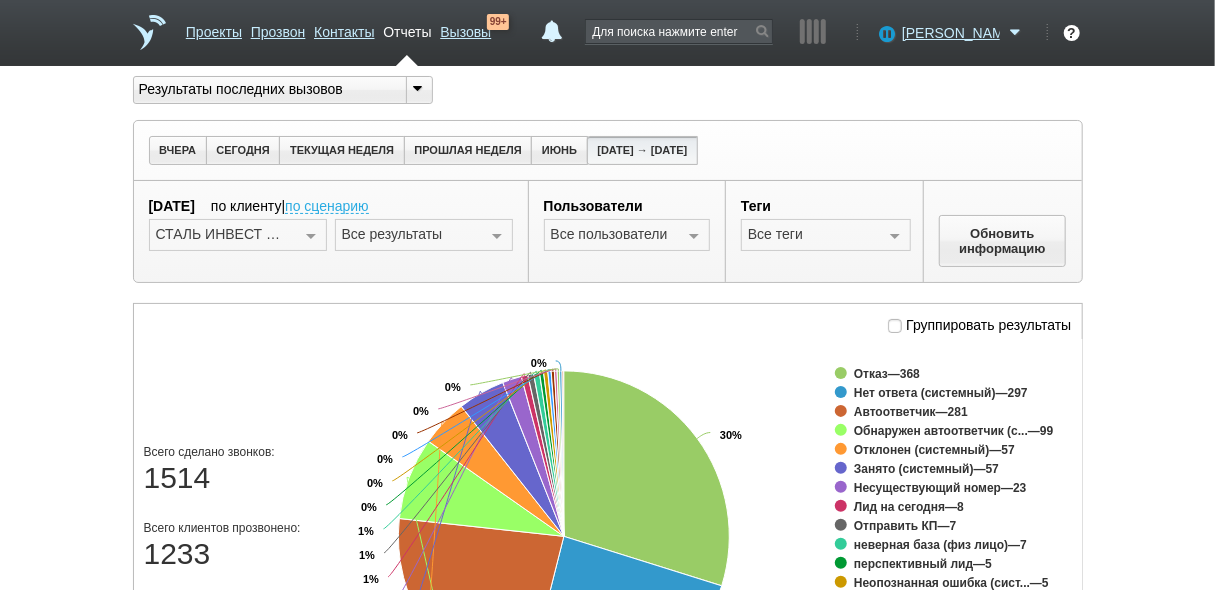 click at bounding box center [694, 236] 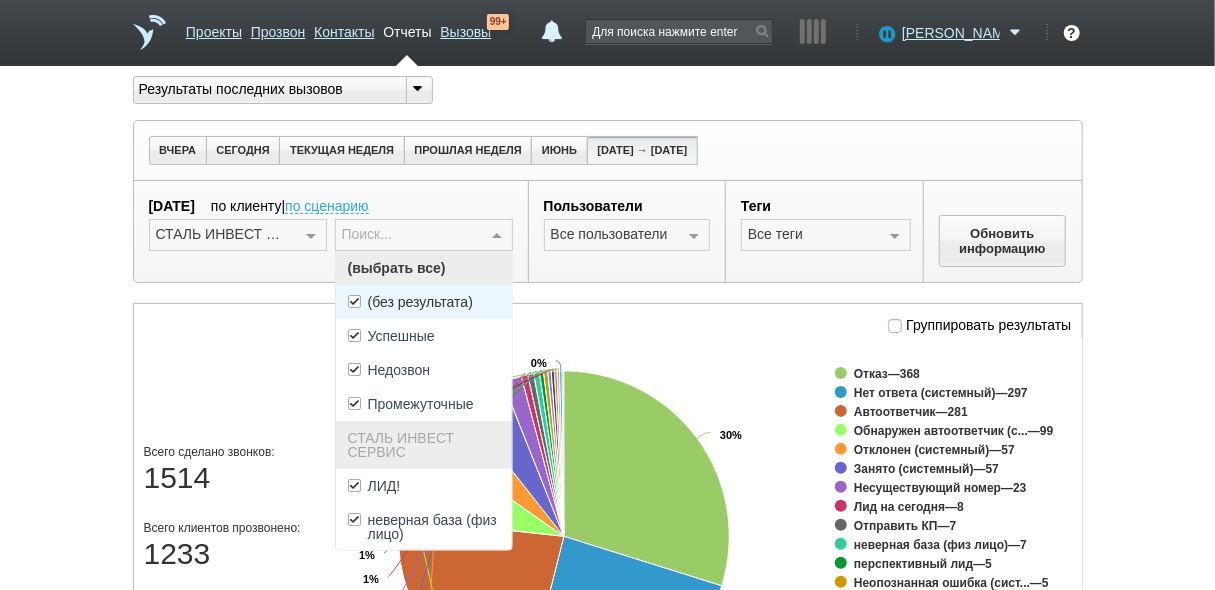 click on "(без результата)" at bounding box center [424, 302] 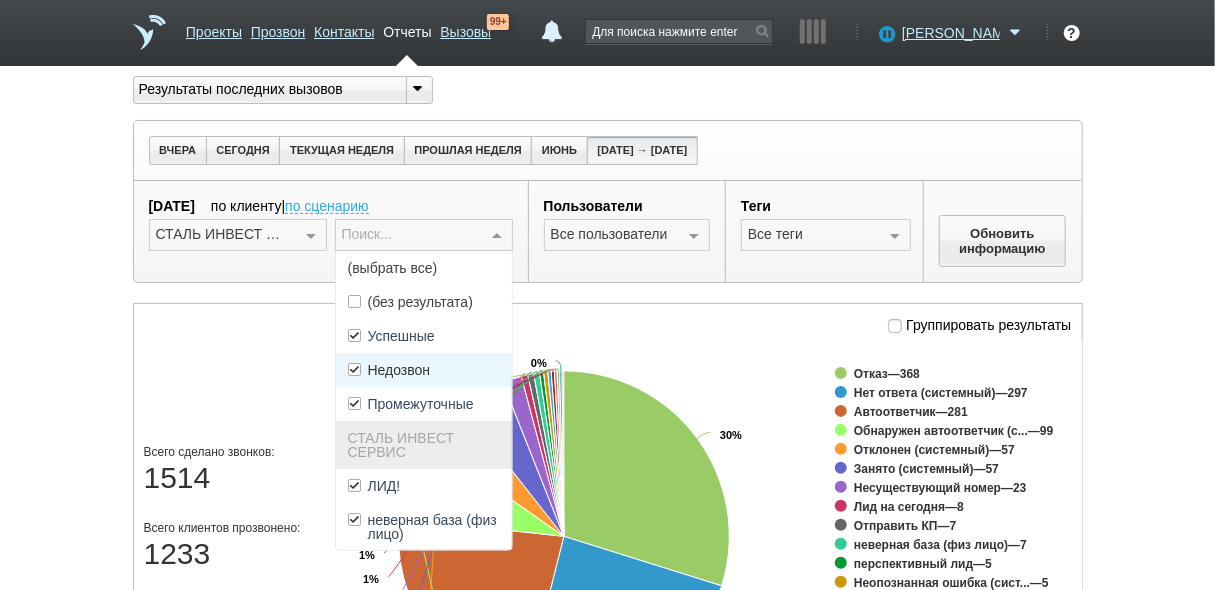 click on "Недозвон" at bounding box center [424, 370] 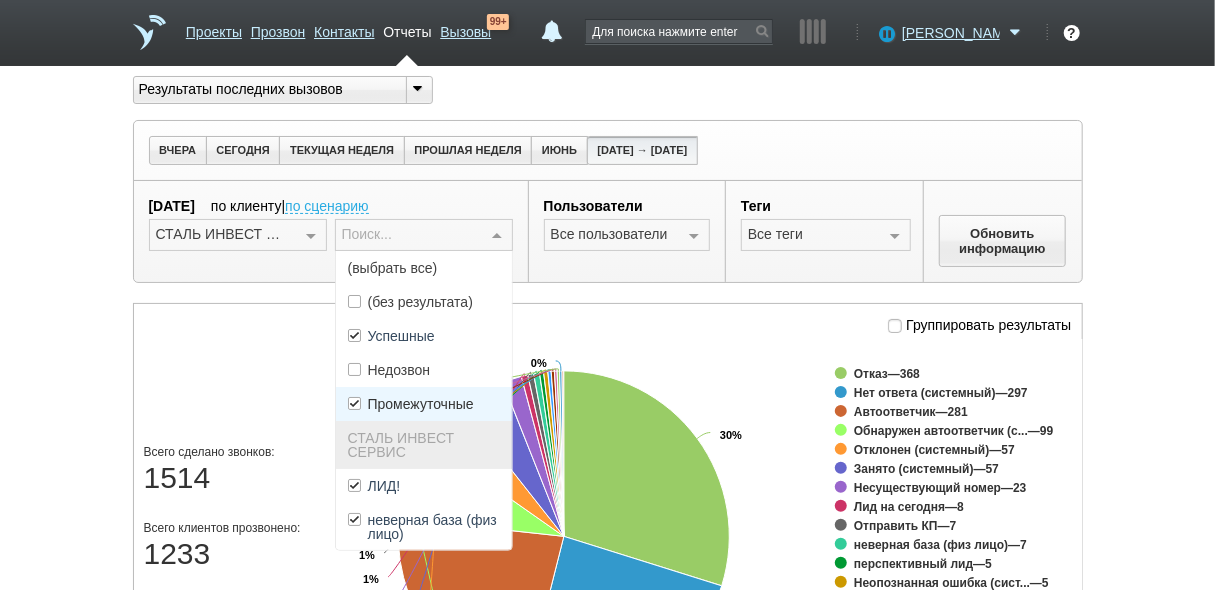 click on "Промежуточные" at bounding box center [424, 404] 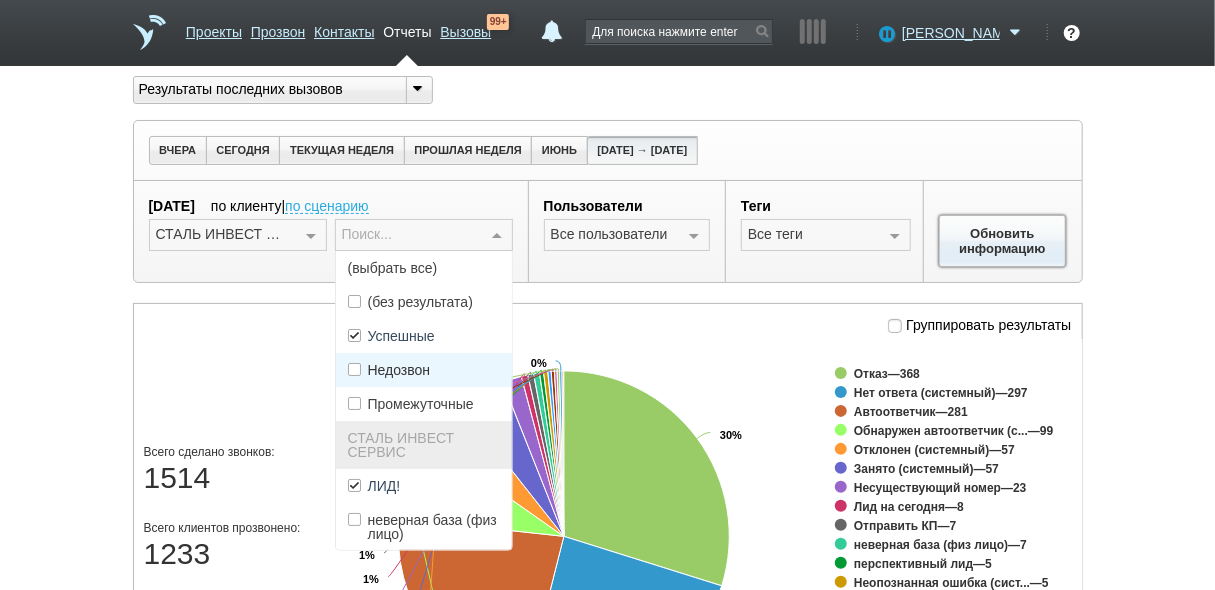 click on "Обновить информацию" at bounding box center (1003, 241) 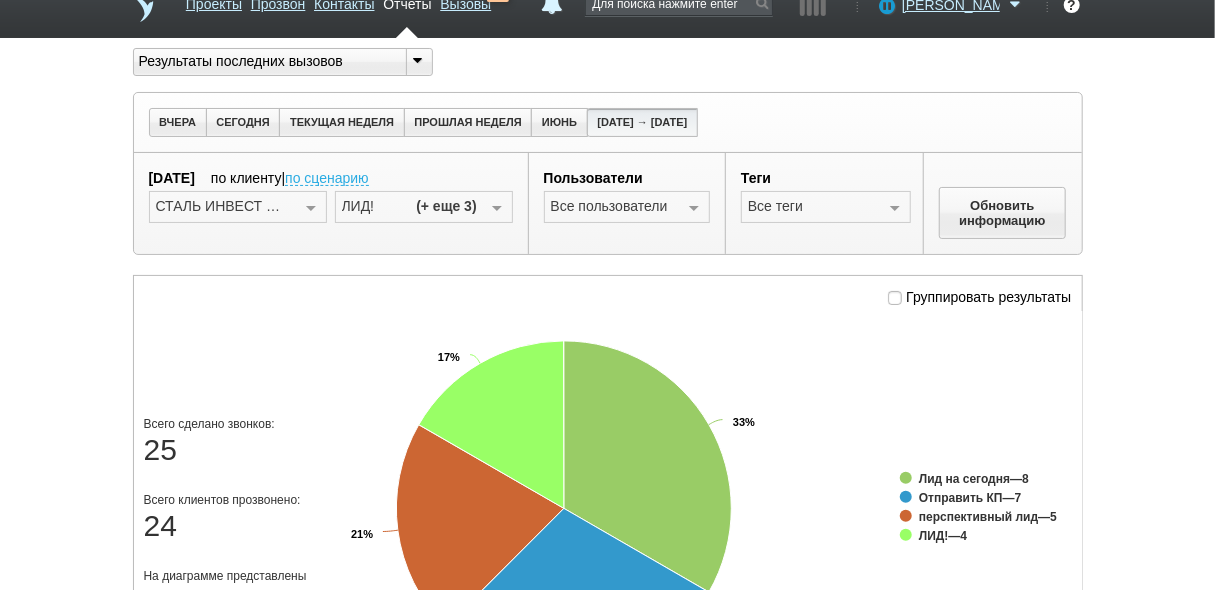 scroll, scrollTop: 0, scrollLeft: 0, axis: both 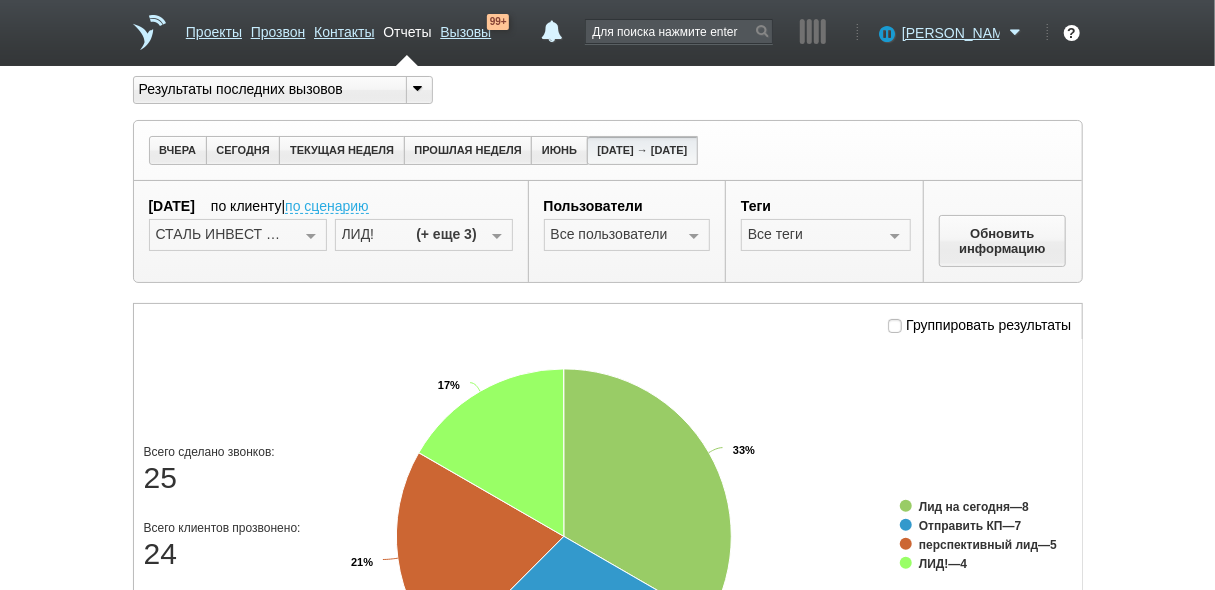 click at bounding box center (311, 236) 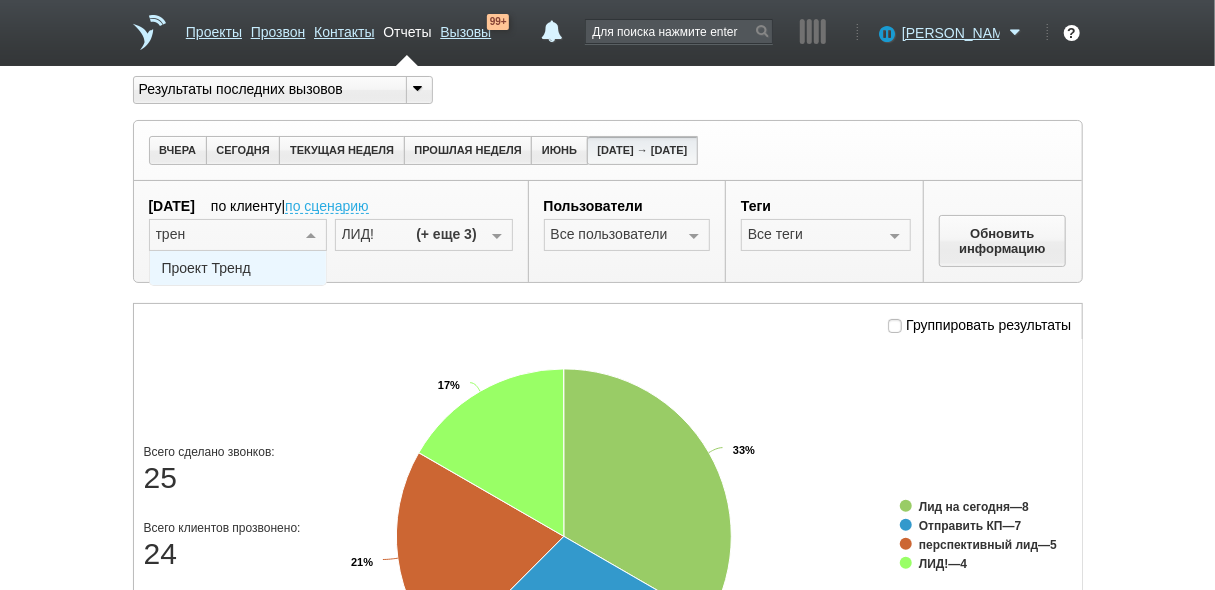 type on "тренд" 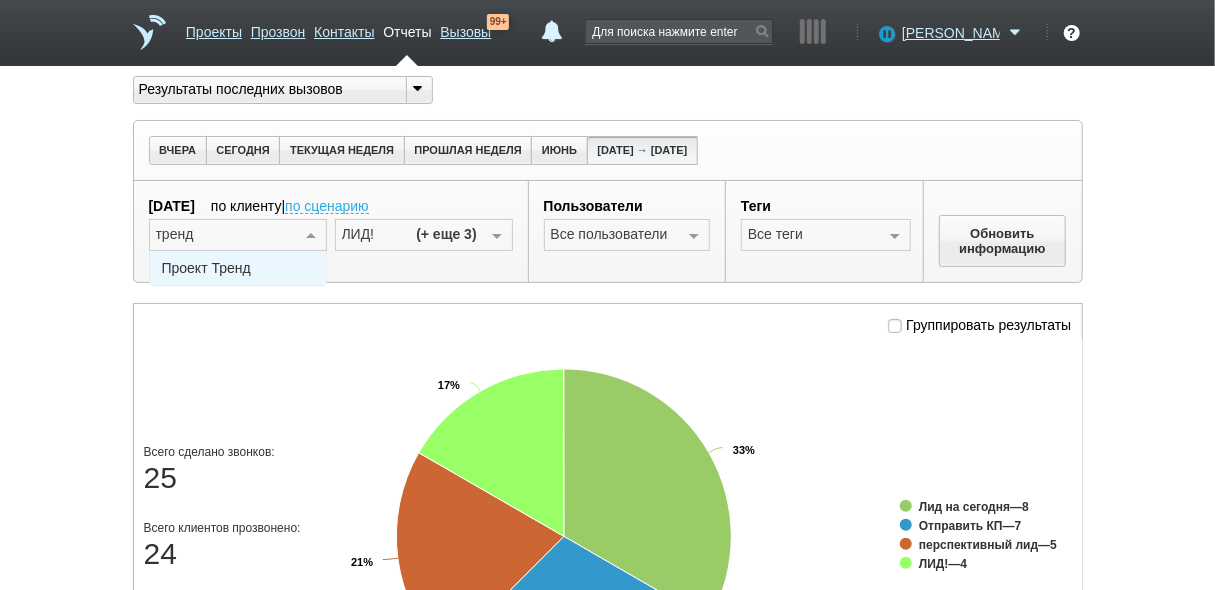 click on "Проект Тренд" at bounding box center [206, 268] 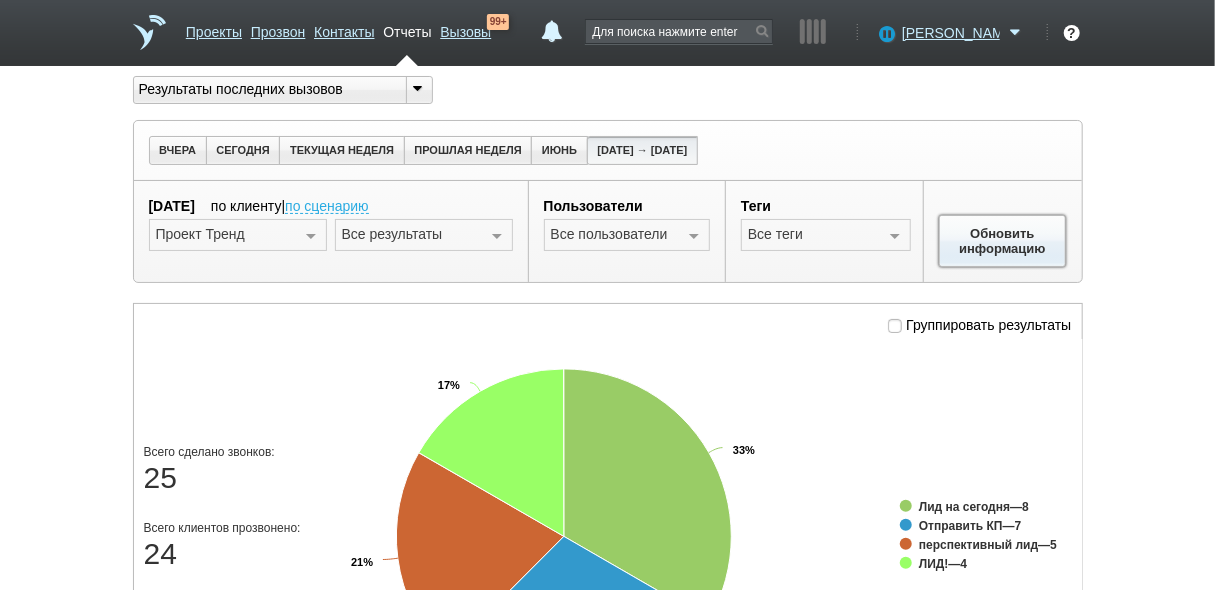click on "Обновить информацию" at bounding box center [1003, 241] 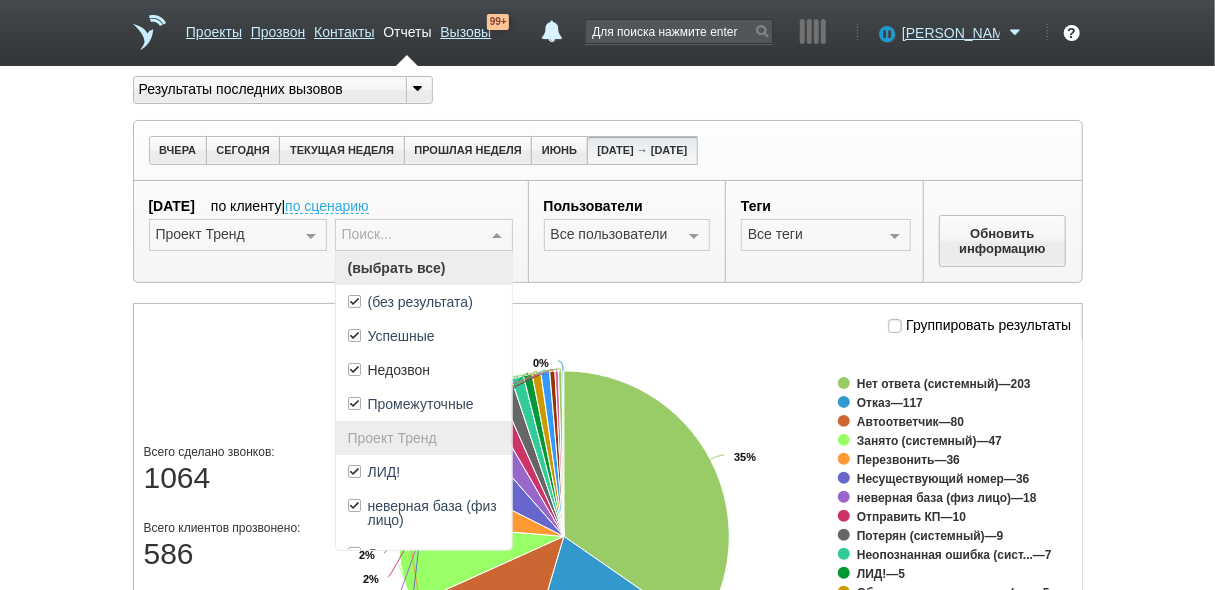 click at bounding box center (497, 236) 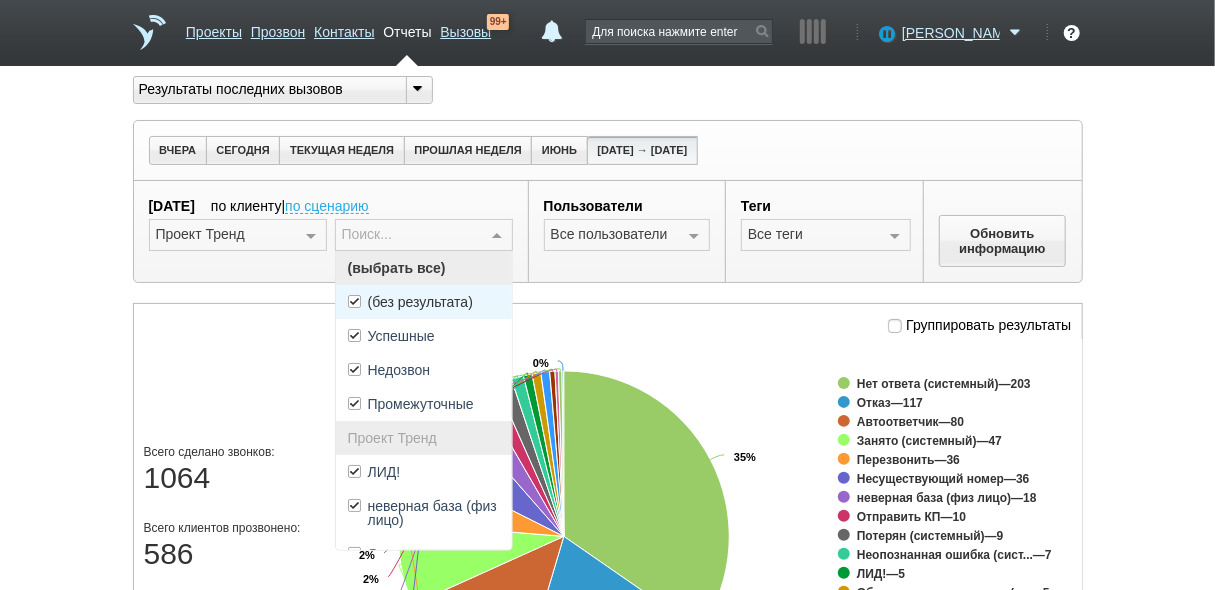 click on "(без результата)" at bounding box center [420, 302] 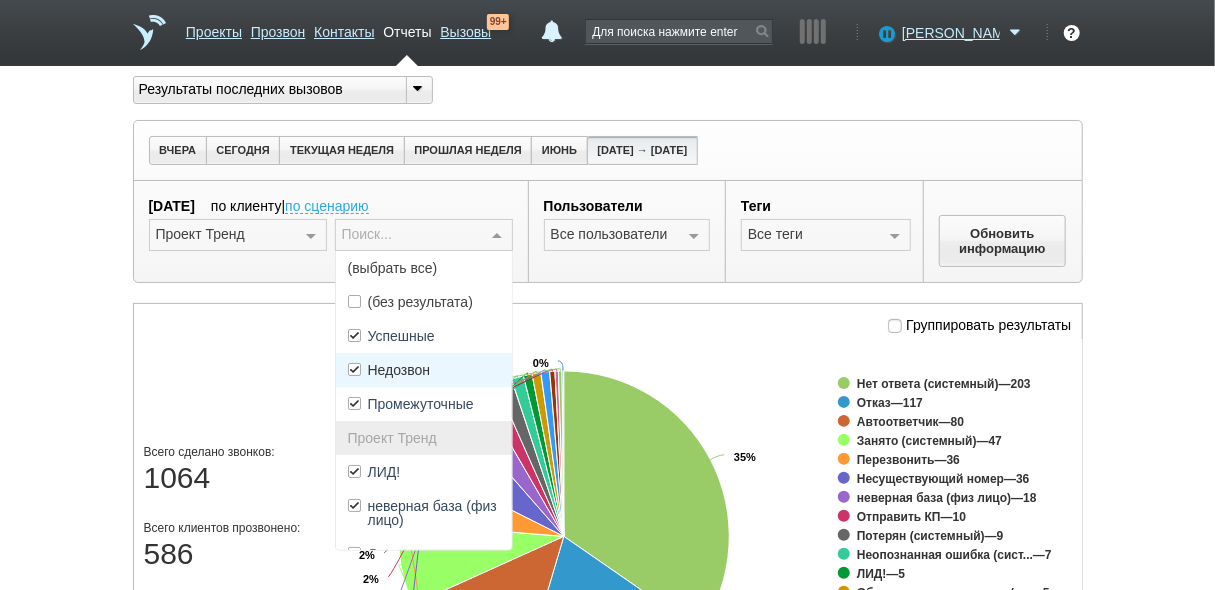 click on "Недозвон" at bounding box center [424, 370] 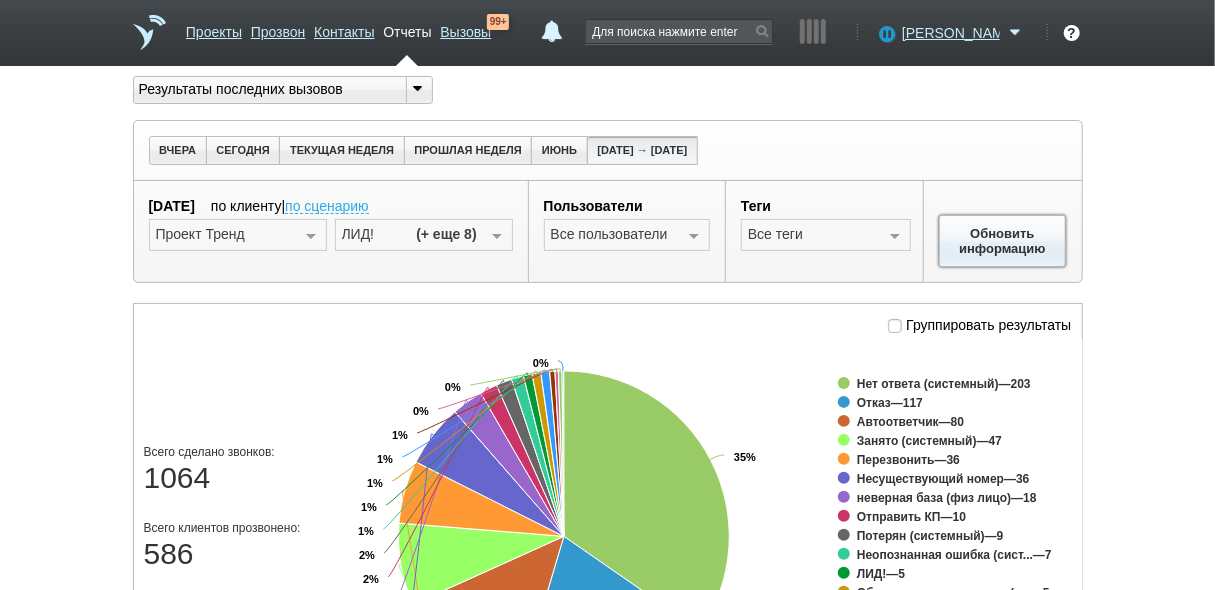 click on "Обновить информацию" at bounding box center [1003, 241] 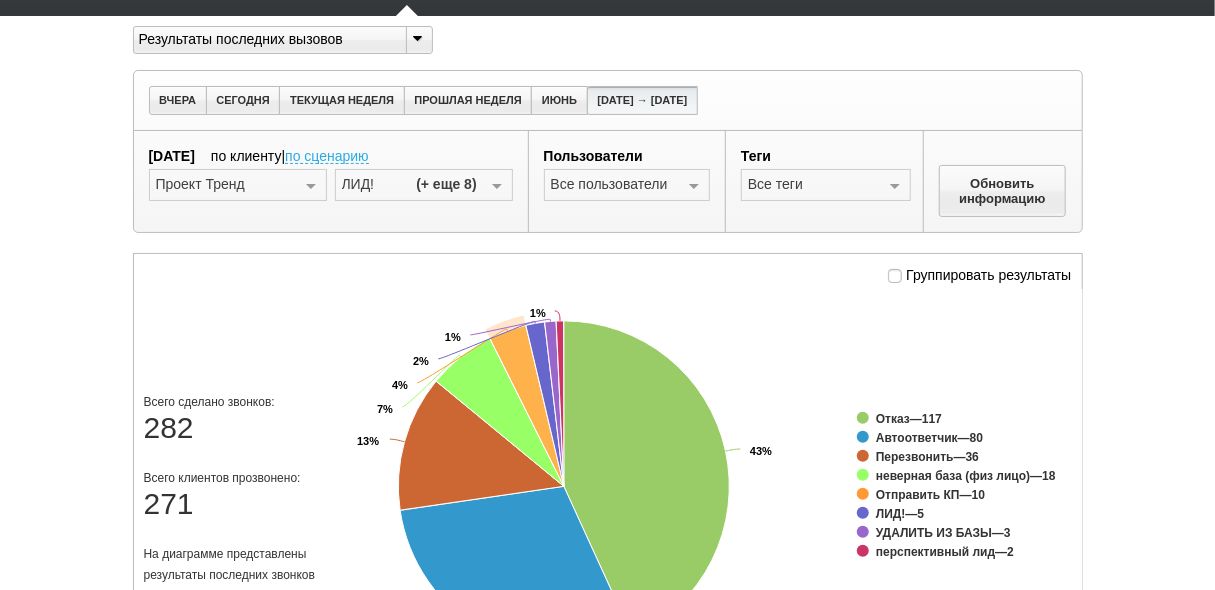 scroll, scrollTop: 0, scrollLeft: 0, axis: both 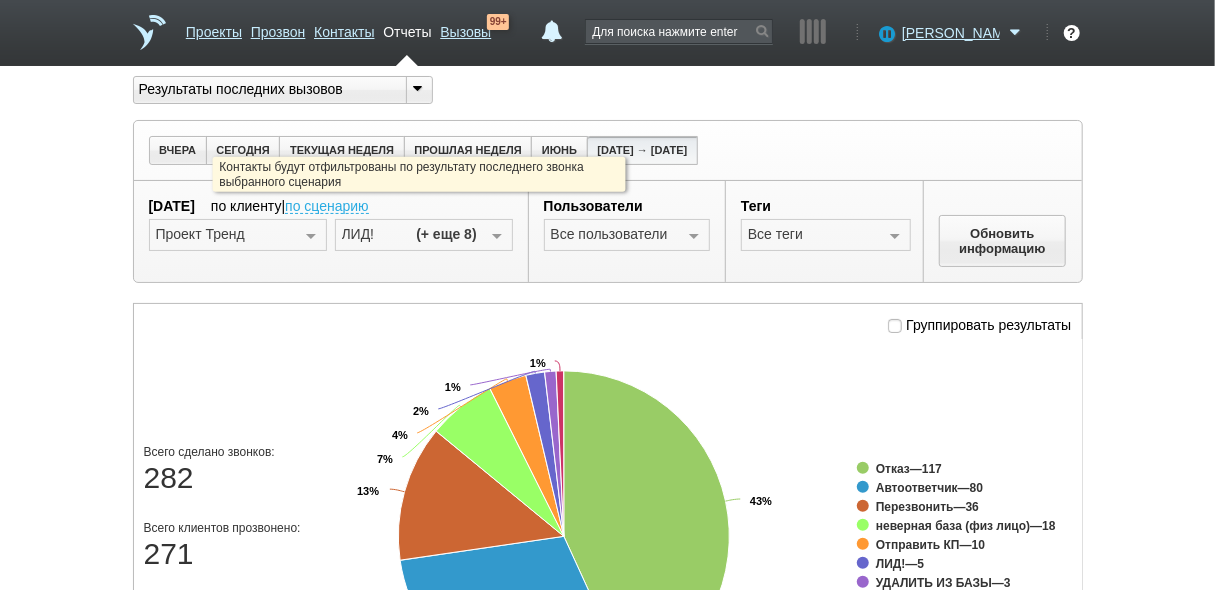 click on "по сценарию" at bounding box center (327, 207) 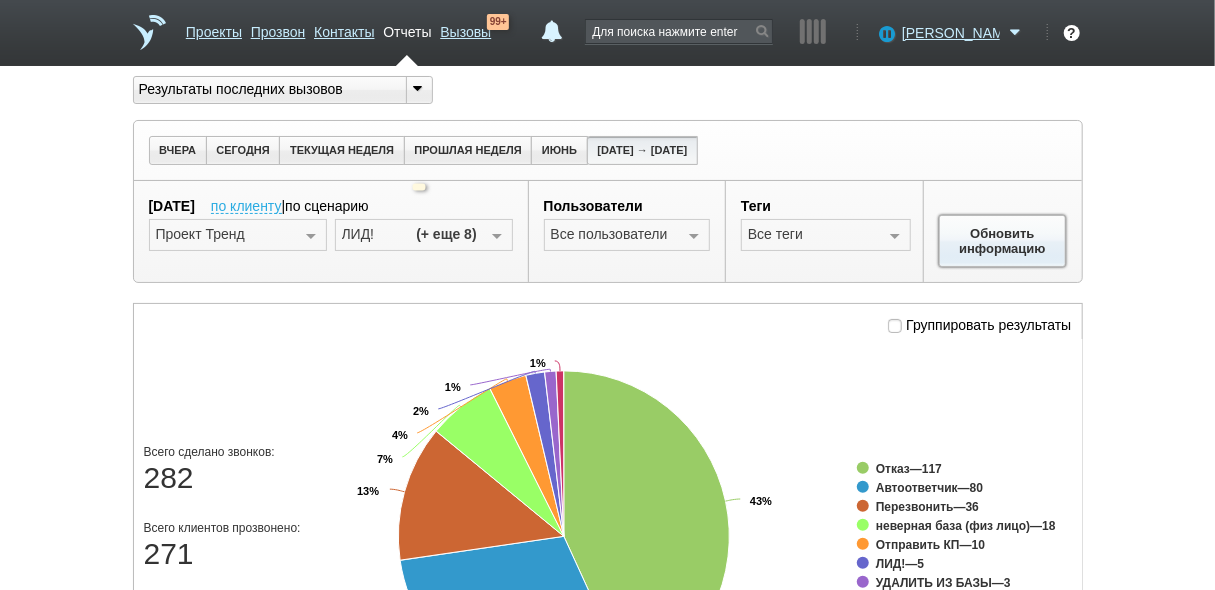 click on "Обновить информацию" at bounding box center [1003, 241] 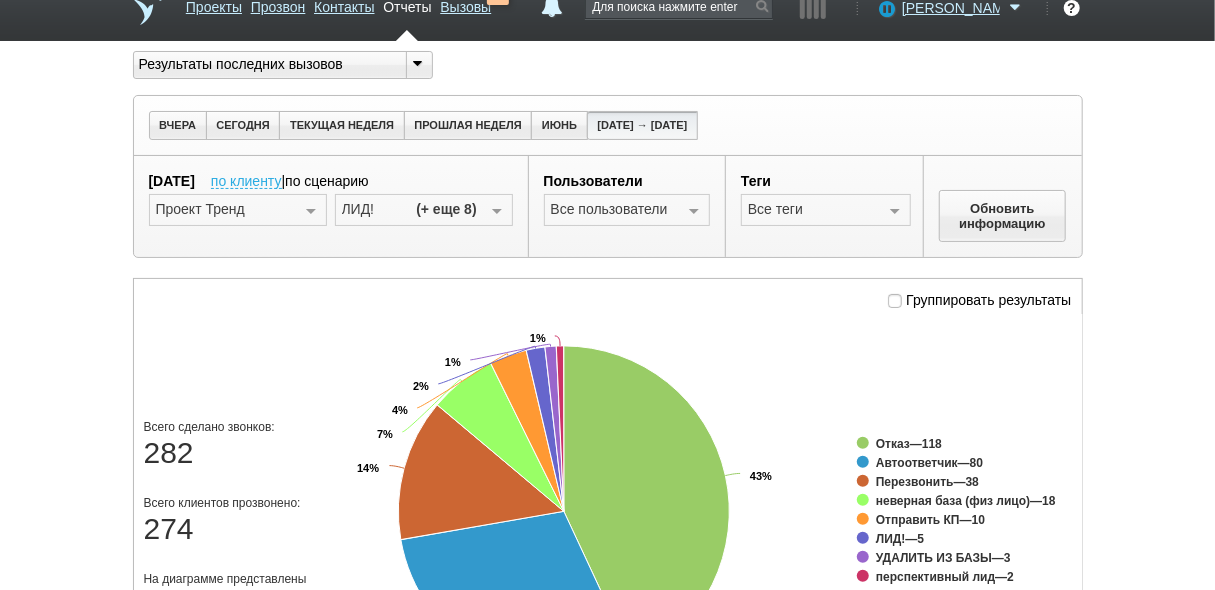 scroll, scrollTop: 0, scrollLeft: 0, axis: both 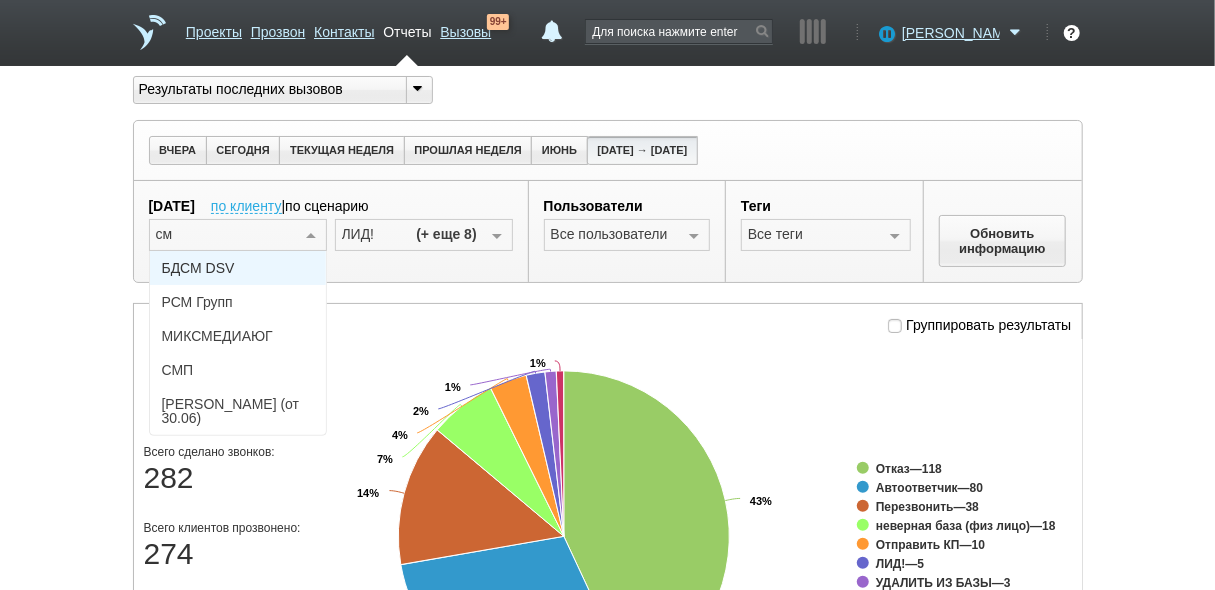 type on "сма" 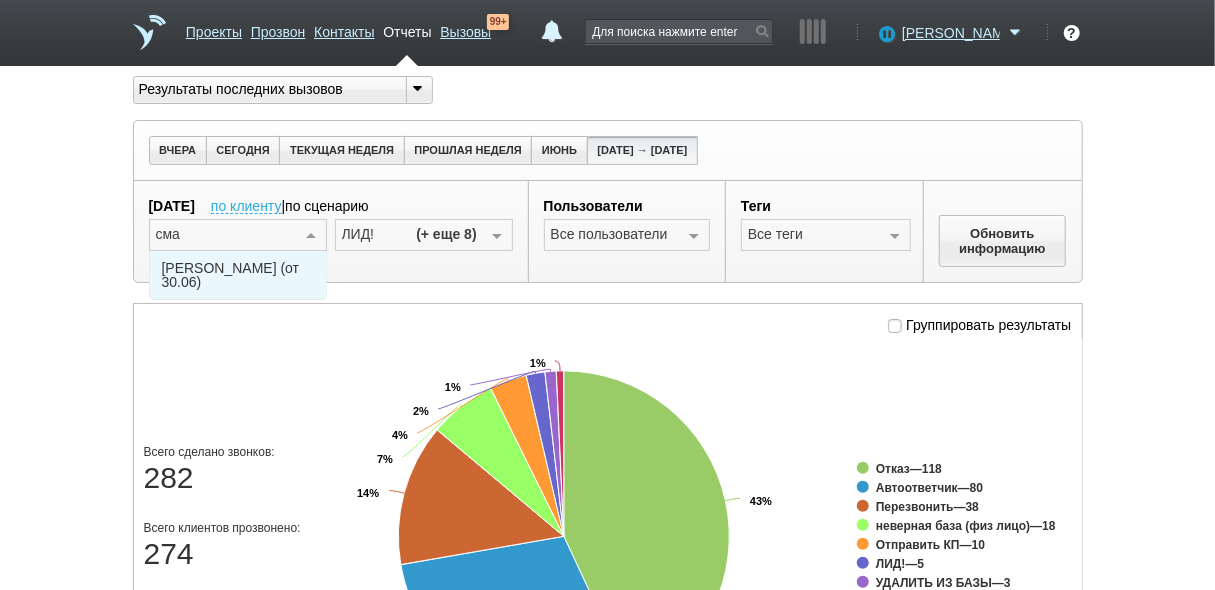 click on "СМАРТ ШЕЛЛ (от 30.06)" at bounding box center [238, 275] 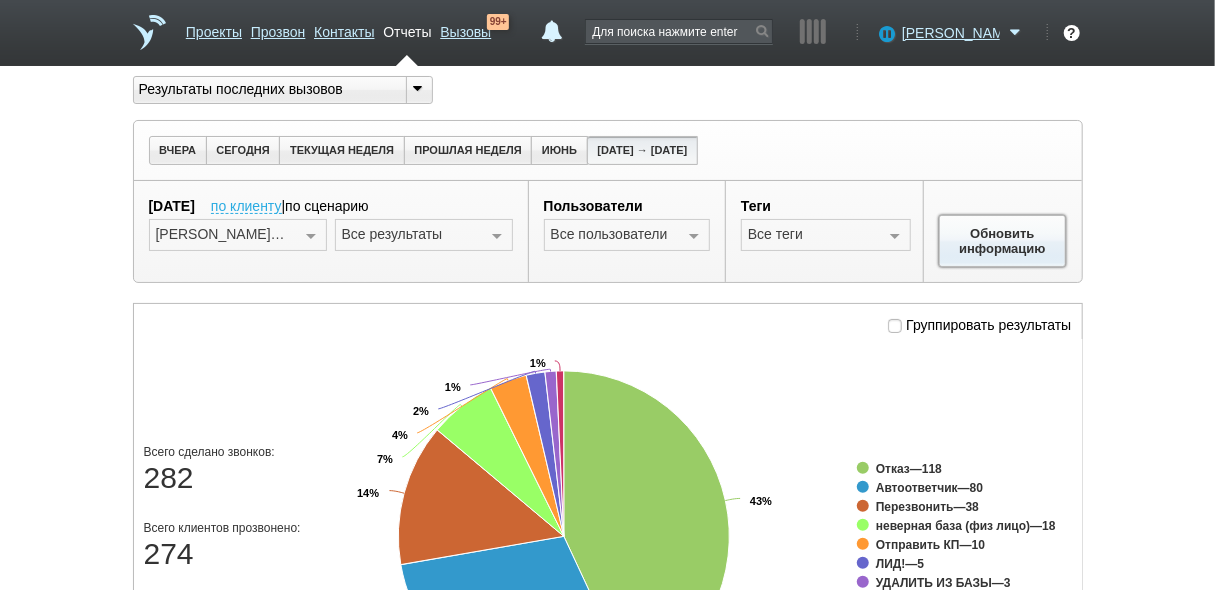 click on "Обновить информацию" at bounding box center (1003, 241) 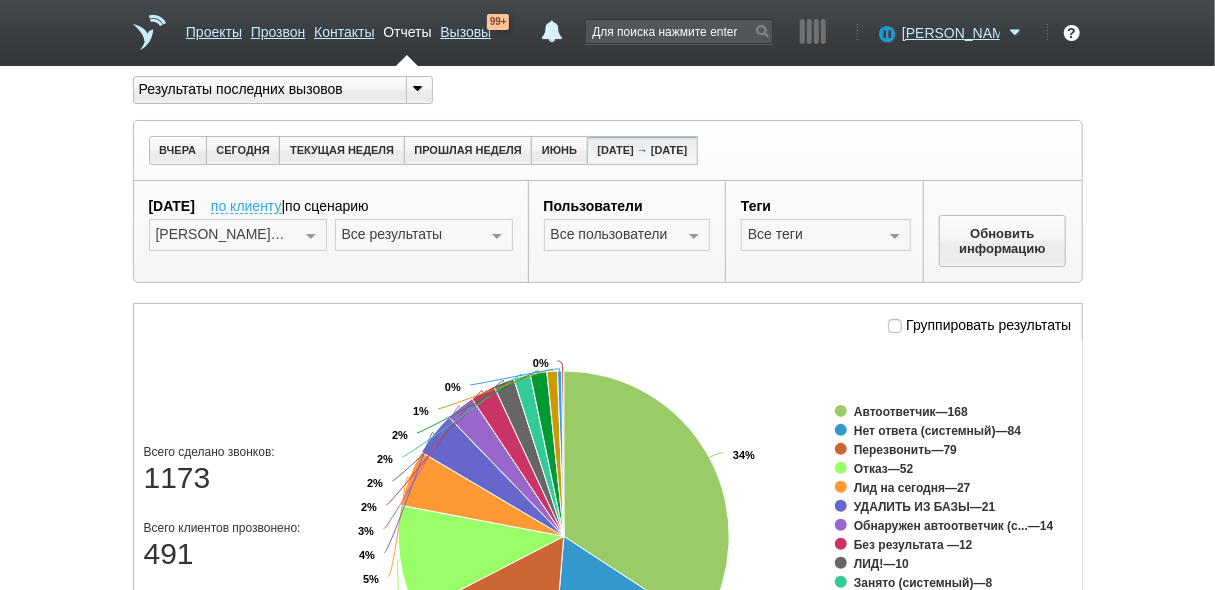 click at bounding box center [497, 236] 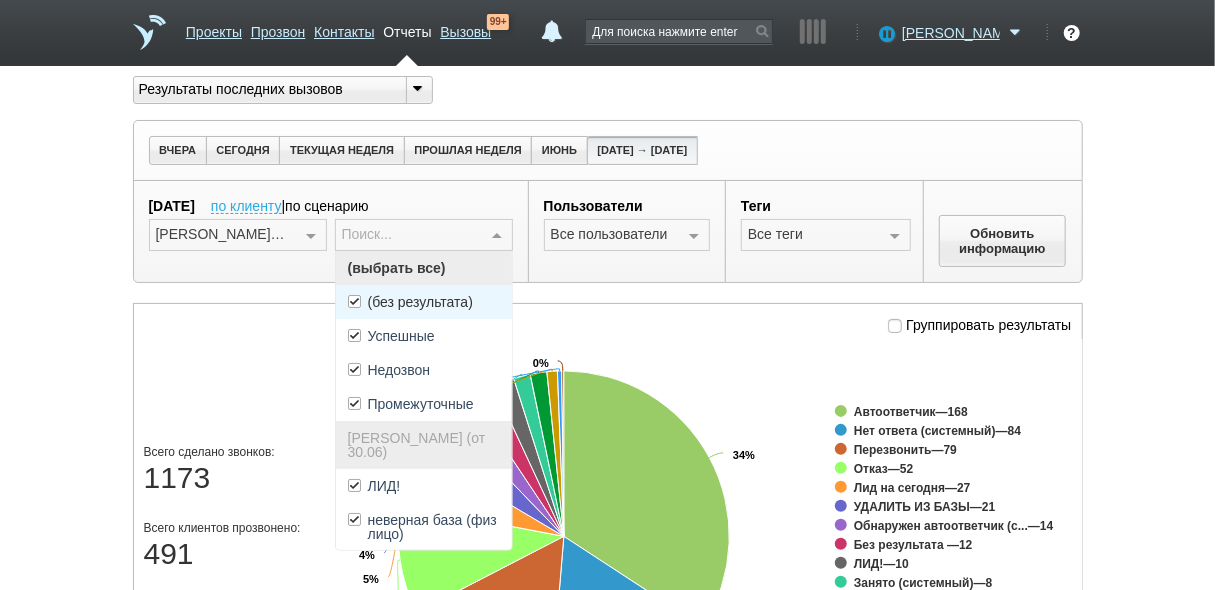 click on "(без результата)" at bounding box center (424, 302) 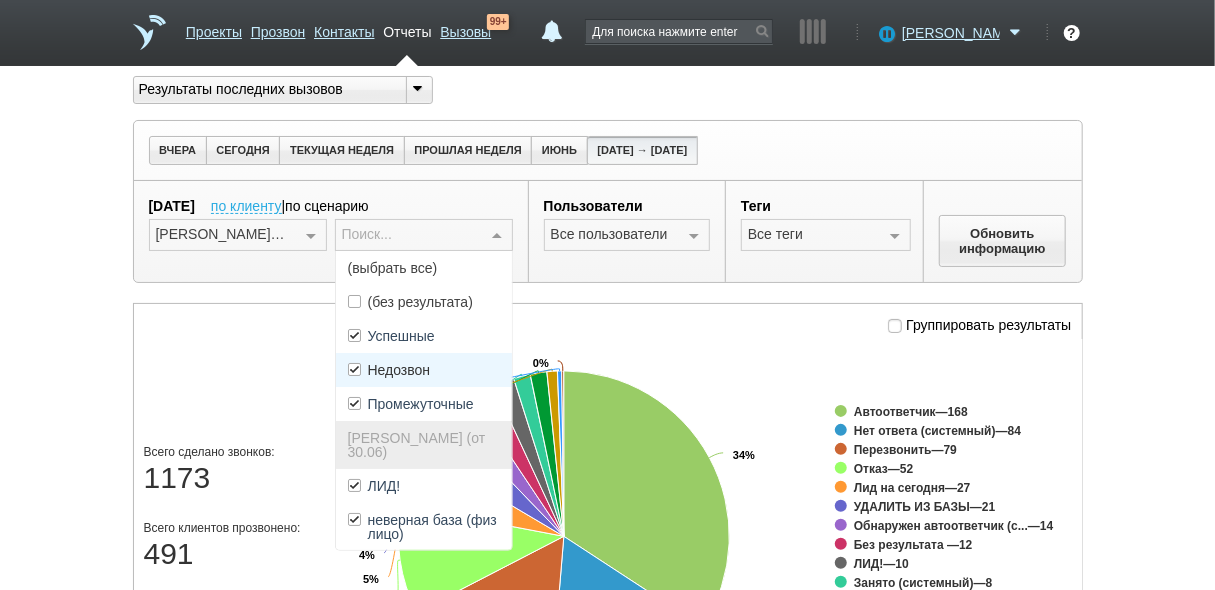 click on "Недозвон" at bounding box center (424, 370) 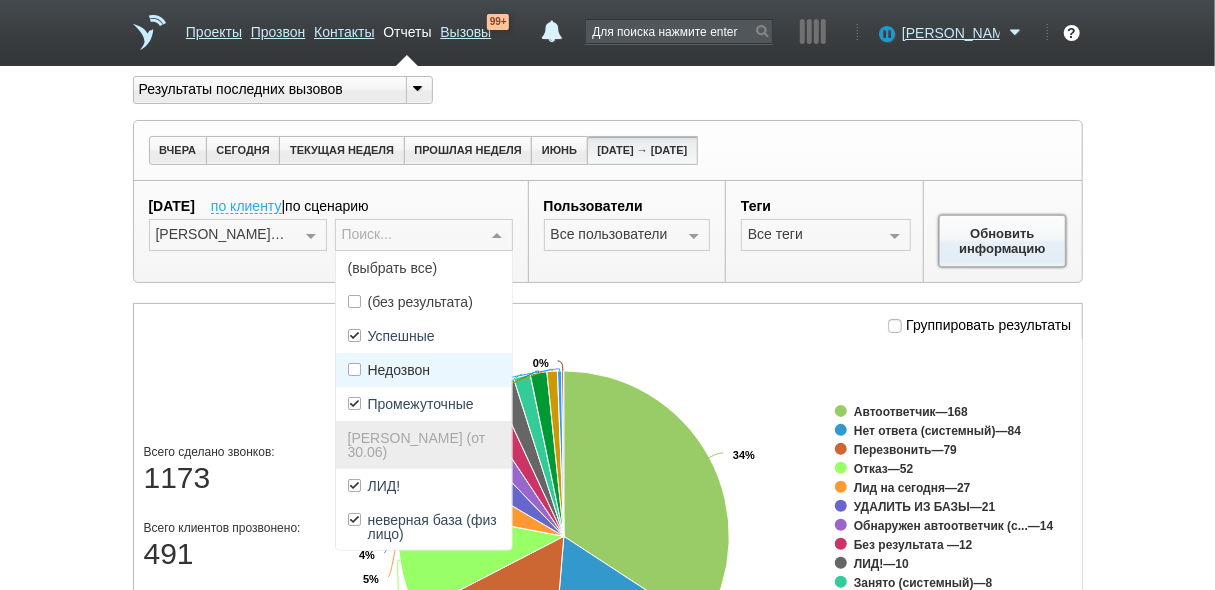 click on "Обновить информацию" at bounding box center [1003, 241] 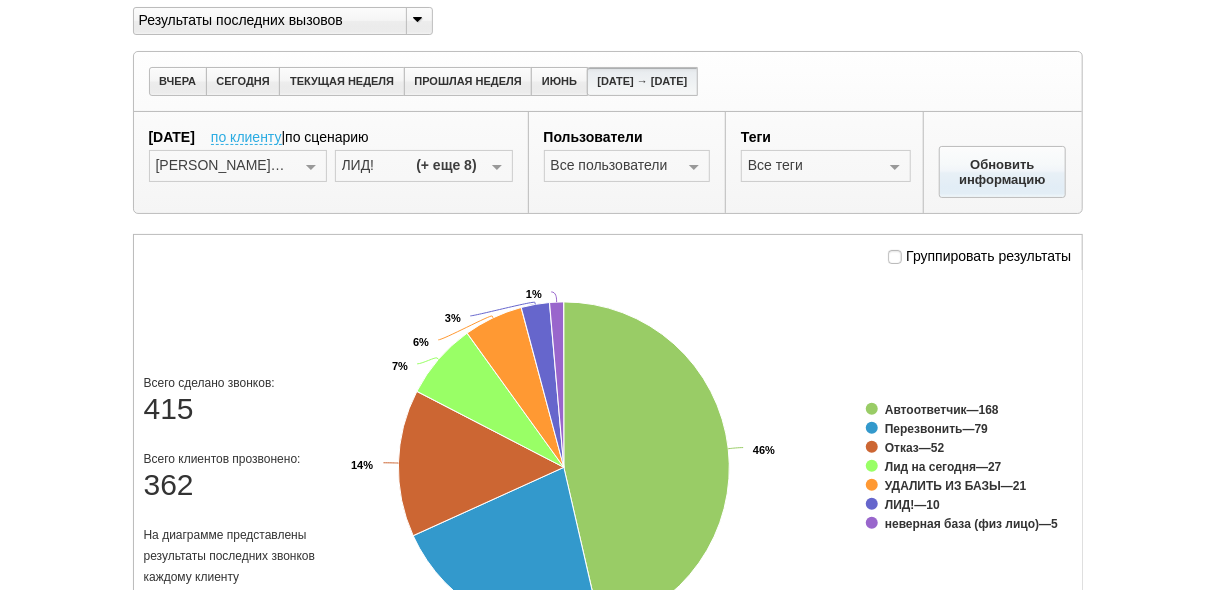 scroll, scrollTop: 240, scrollLeft: 0, axis: vertical 